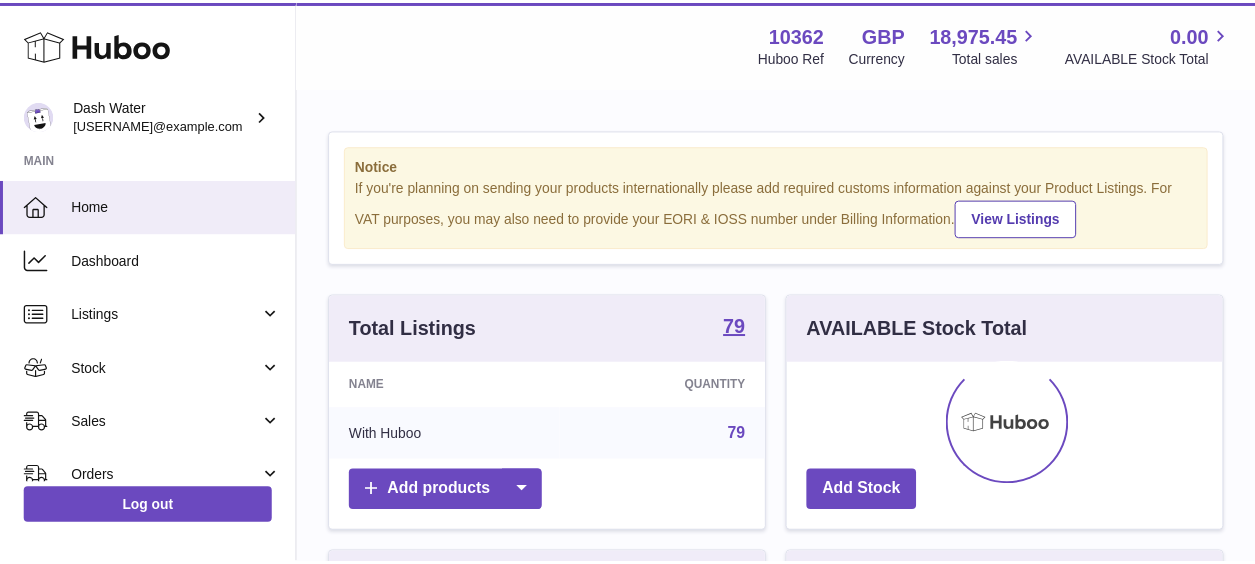 scroll, scrollTop: 0, scrollLeft: 0, axis: both 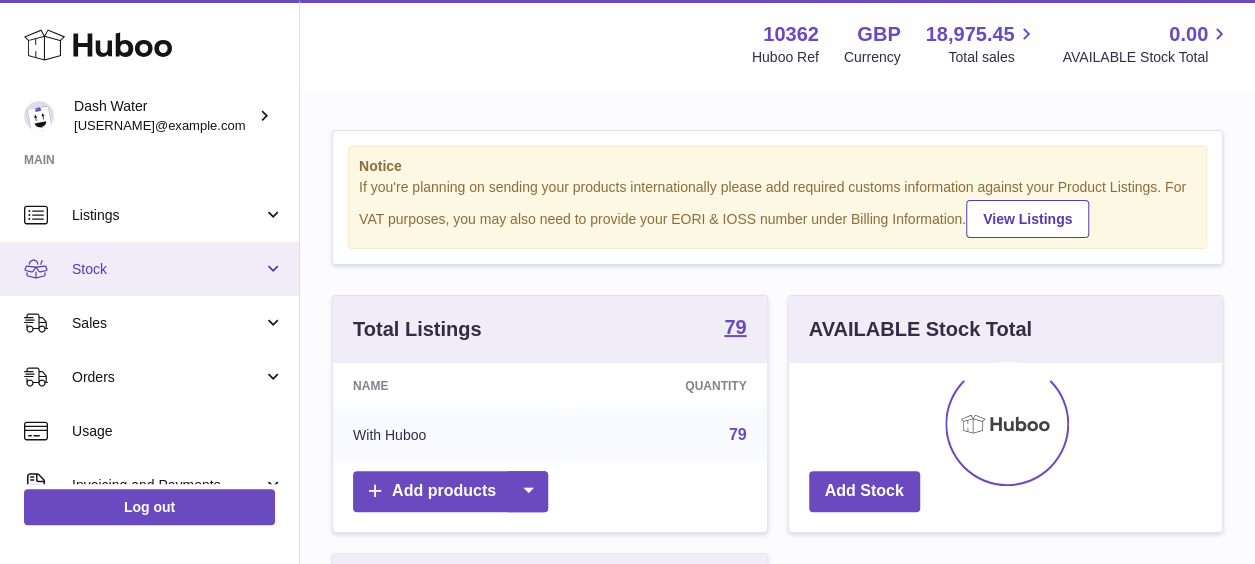 click on "Stock" at bounding box center [167, 269] 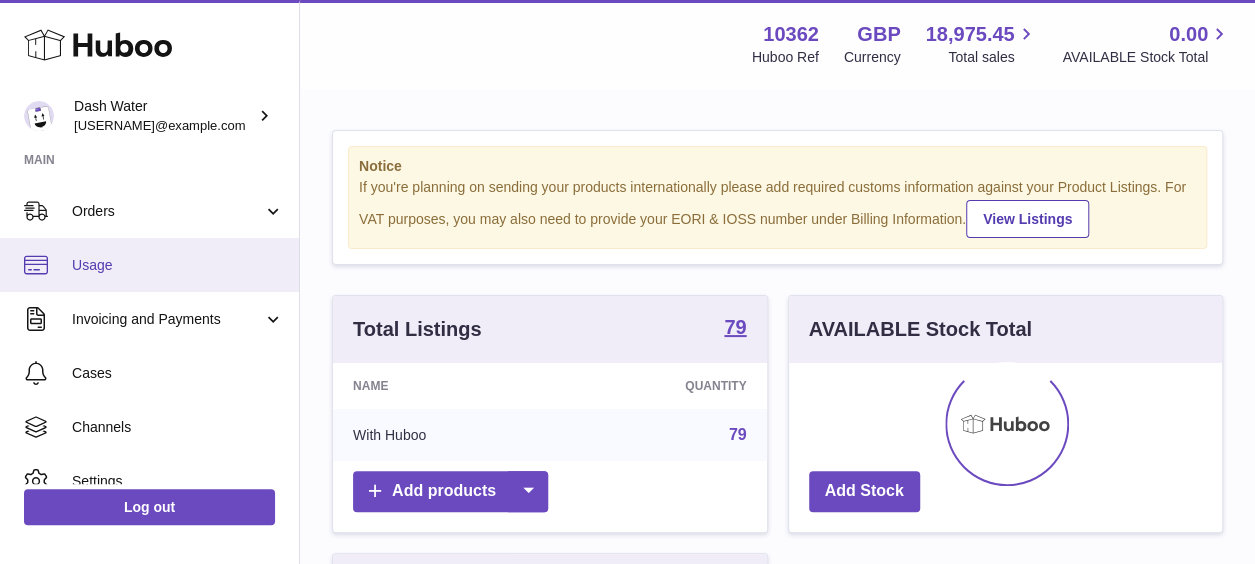 scroll, scrollTop: 488, scrollLeft: 0, axis: vertical 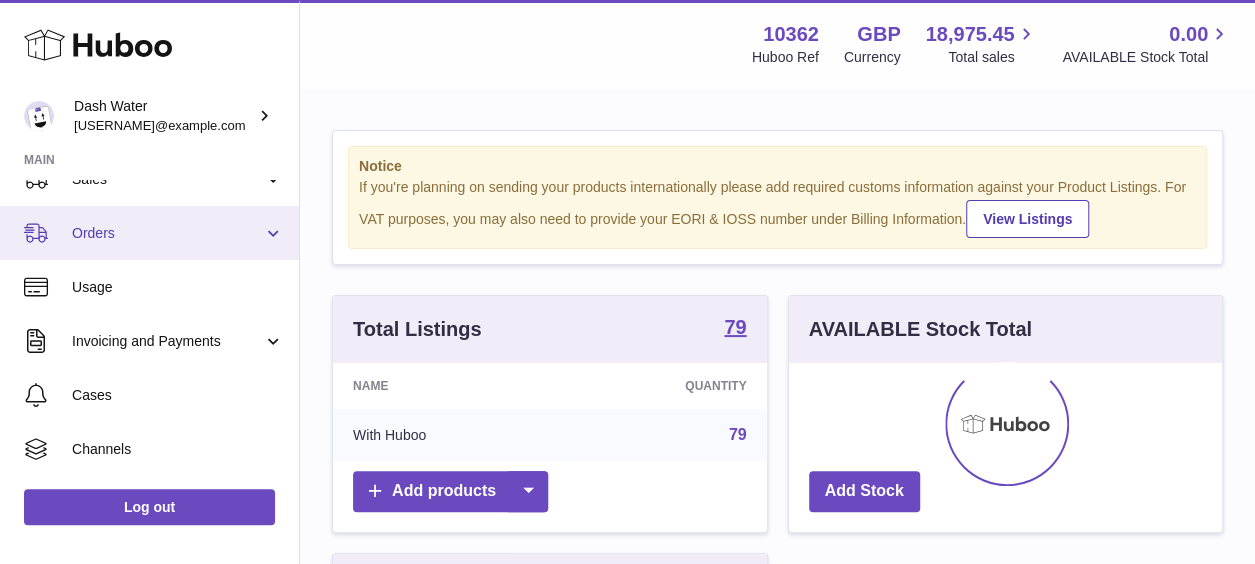 click on "Orders" at bounding box center [167, 233] 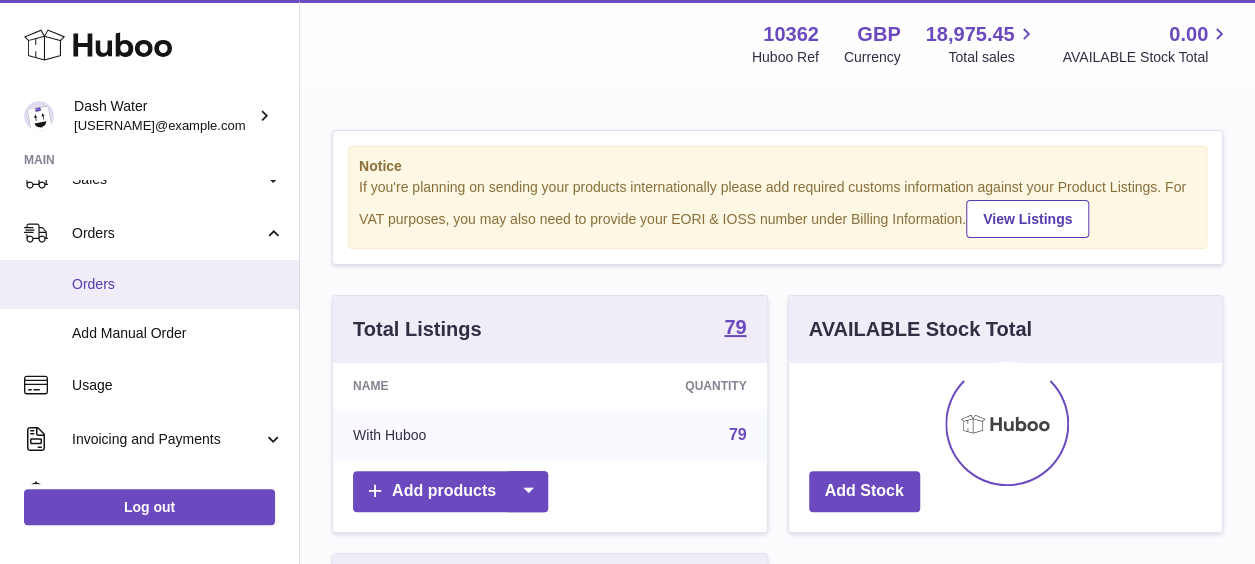 click on "Orders" at bounding box center [149, 284] 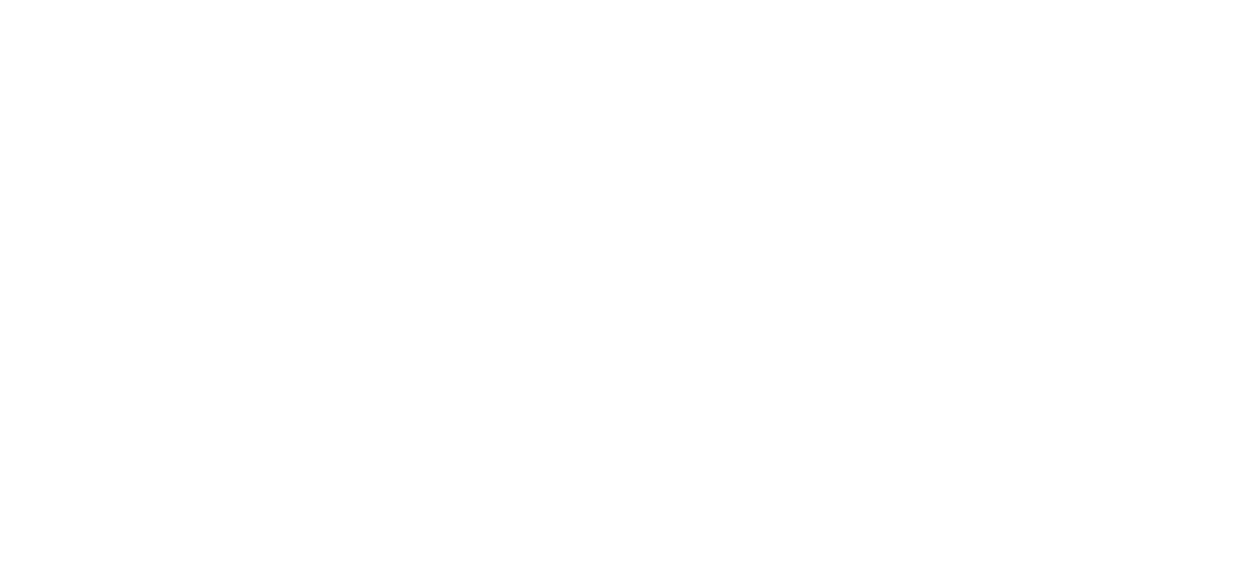 scroll, scrollTop: 0, scrollLeft: 0, axis: both 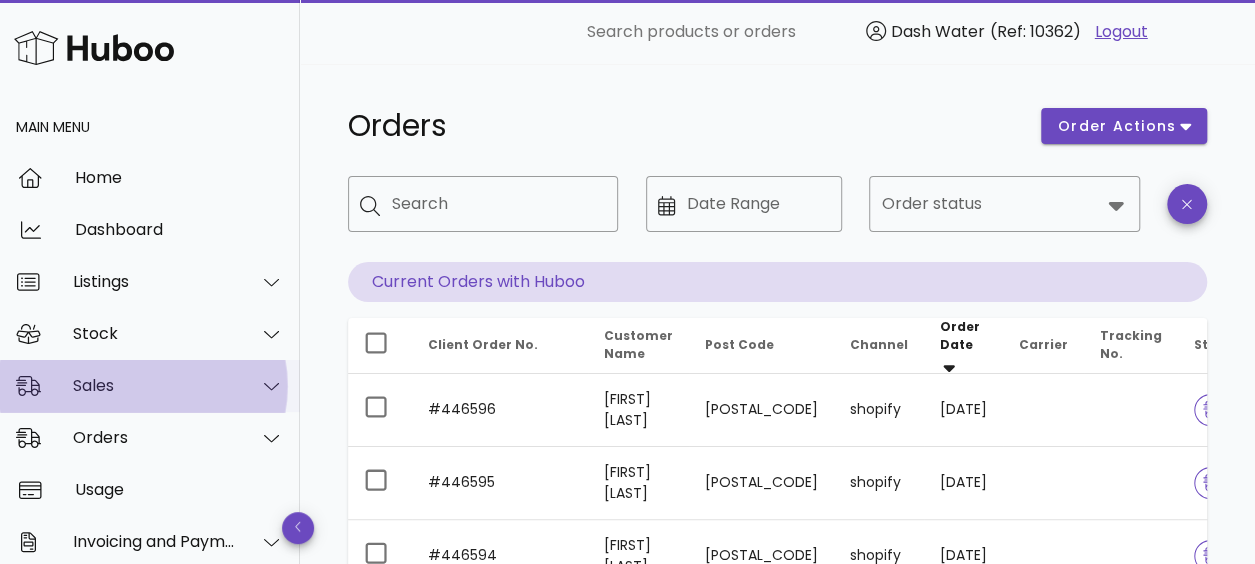 click on "Sales" at bounding box center [150, 386] 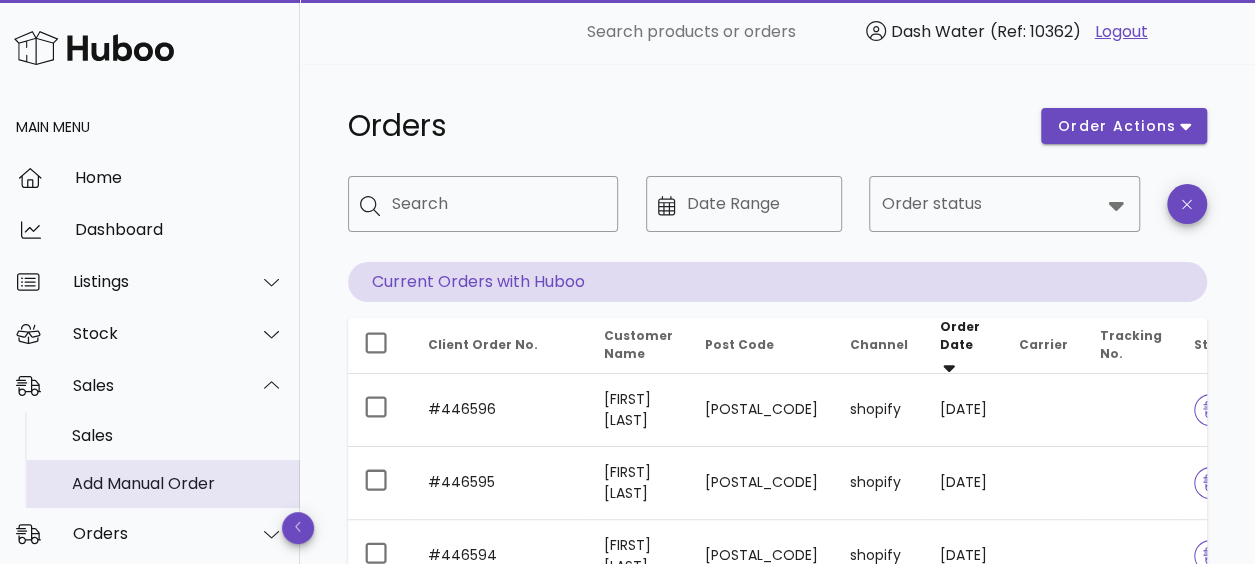 click on "Add Manual Order" at bounding box center (178, 483) 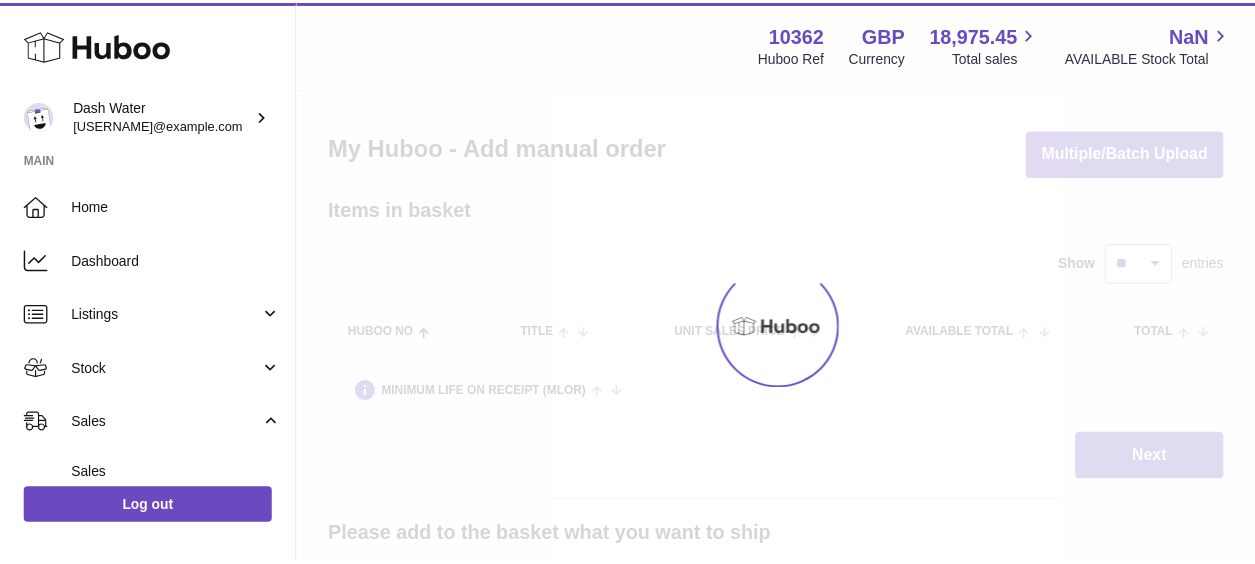 scroll, scrollTop: 0, scrollLeft: 0, axis: both 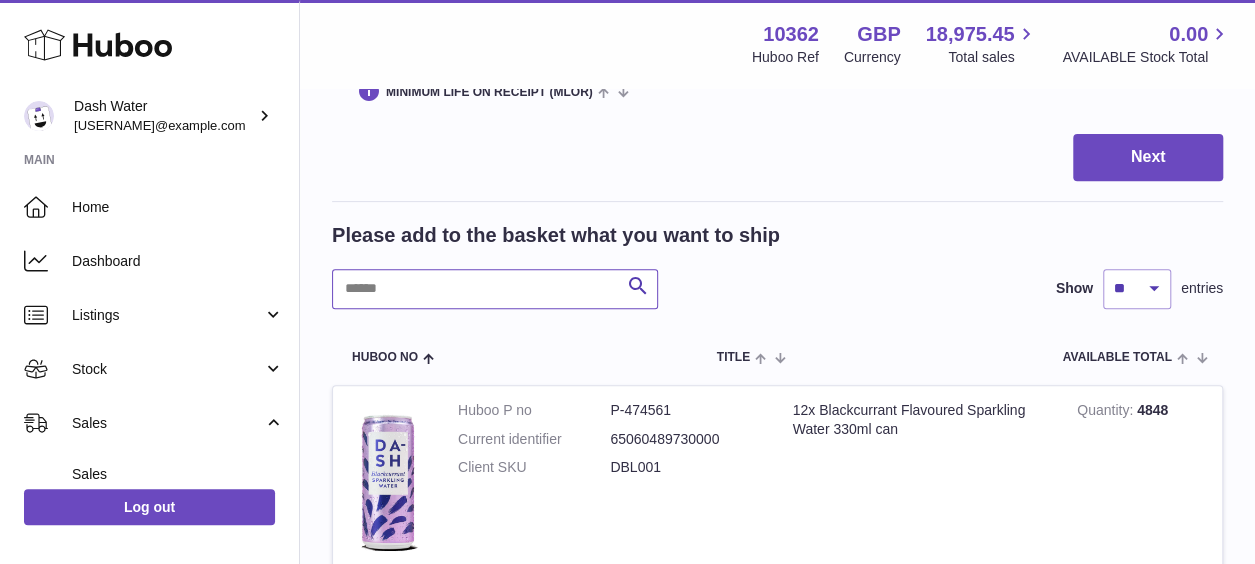 click at bounding box center [495, 289] 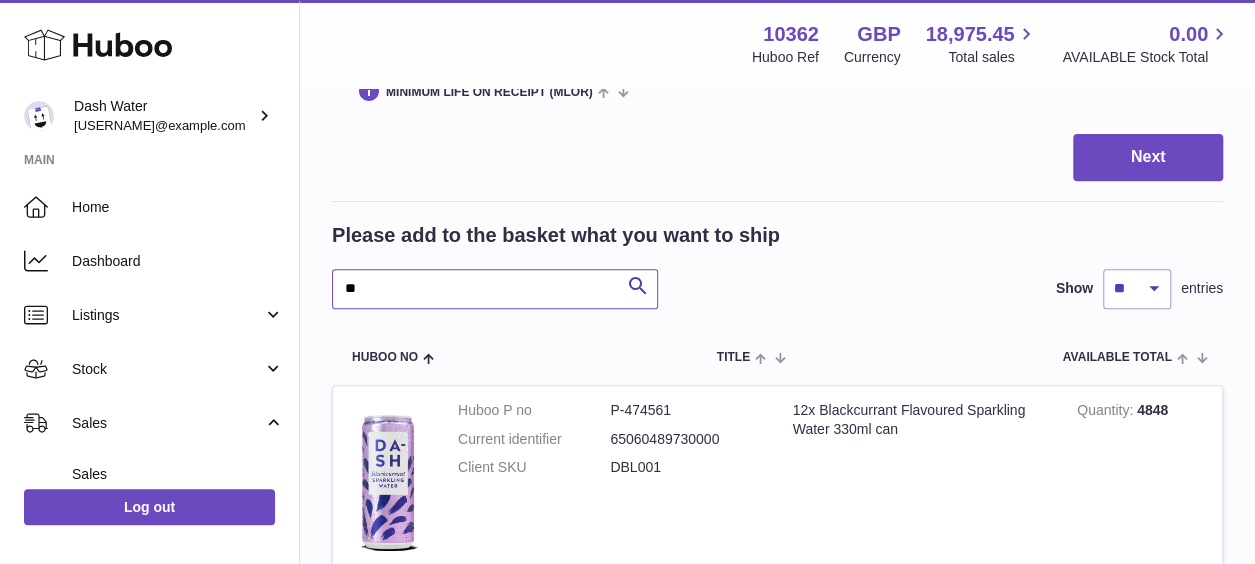 type on "**" 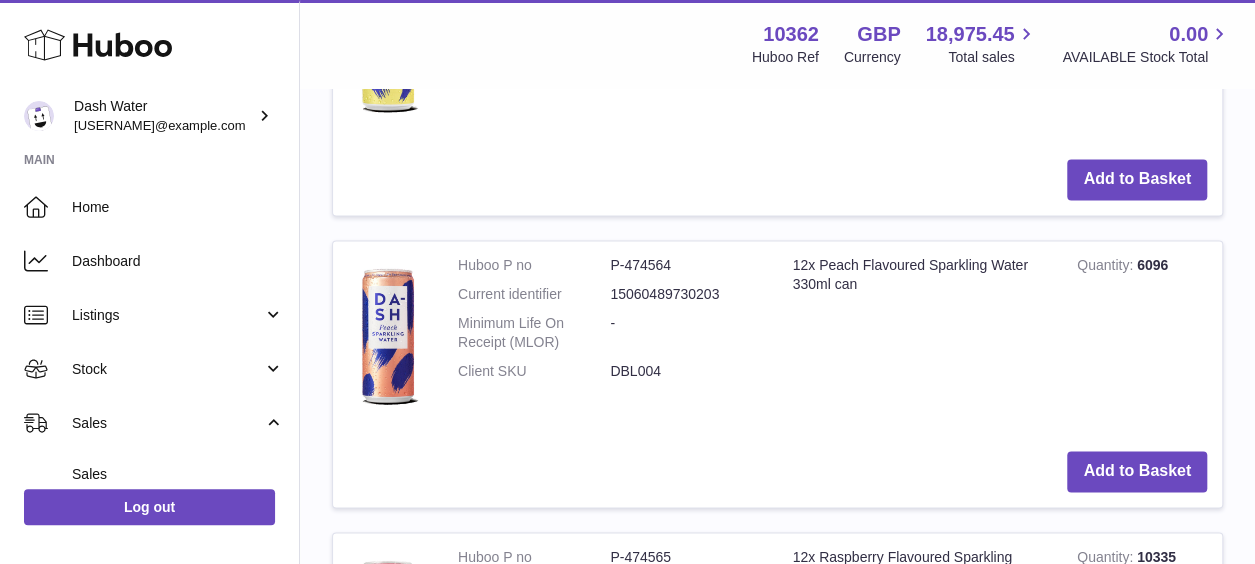 scroll, scrollTop: 1400, scrollLeft: 0, axis: vertical 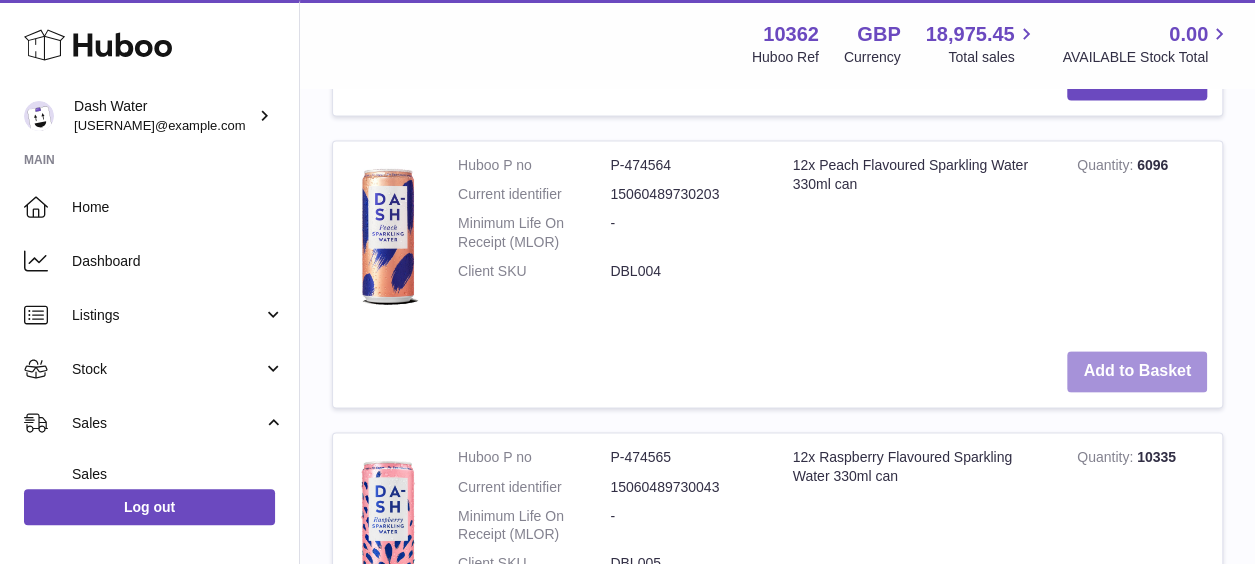 click on "Add to Basket" at bounding box center (1137, 371) 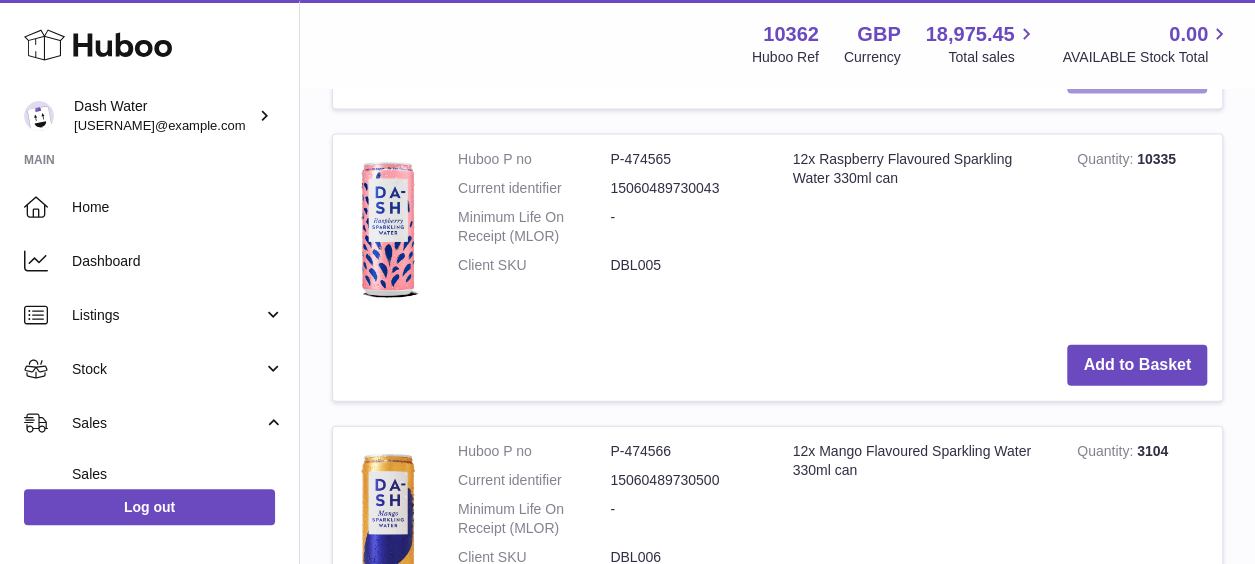 scroll, scrollTop: 2032, scrollLeft: 0, axis: vertical 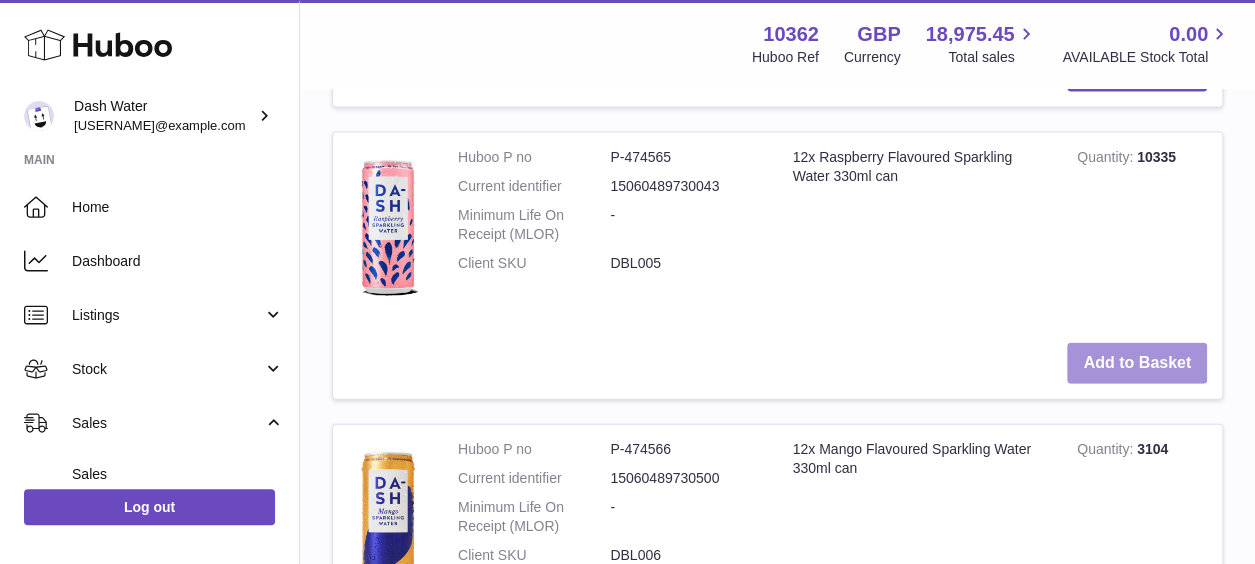 click on "Add to Basket" at bounding box center [1137, 363] 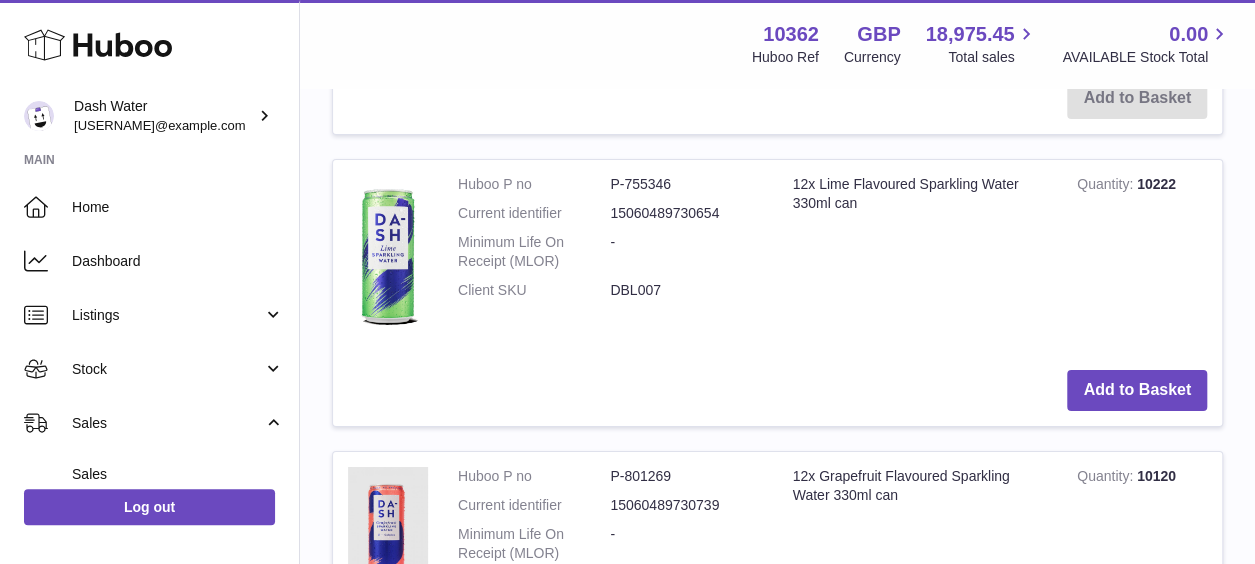 scroll, scrollTop: 3464, scrollLeft: 0, axis: vertical 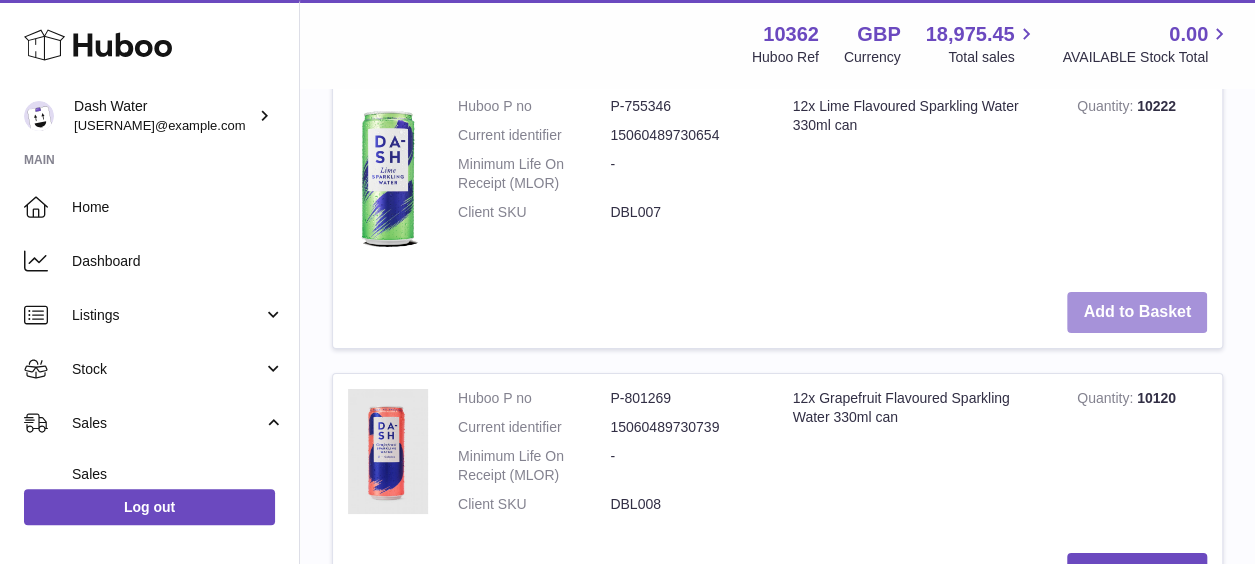 click on "Add to Basket" at bounding box center (1137, 312) 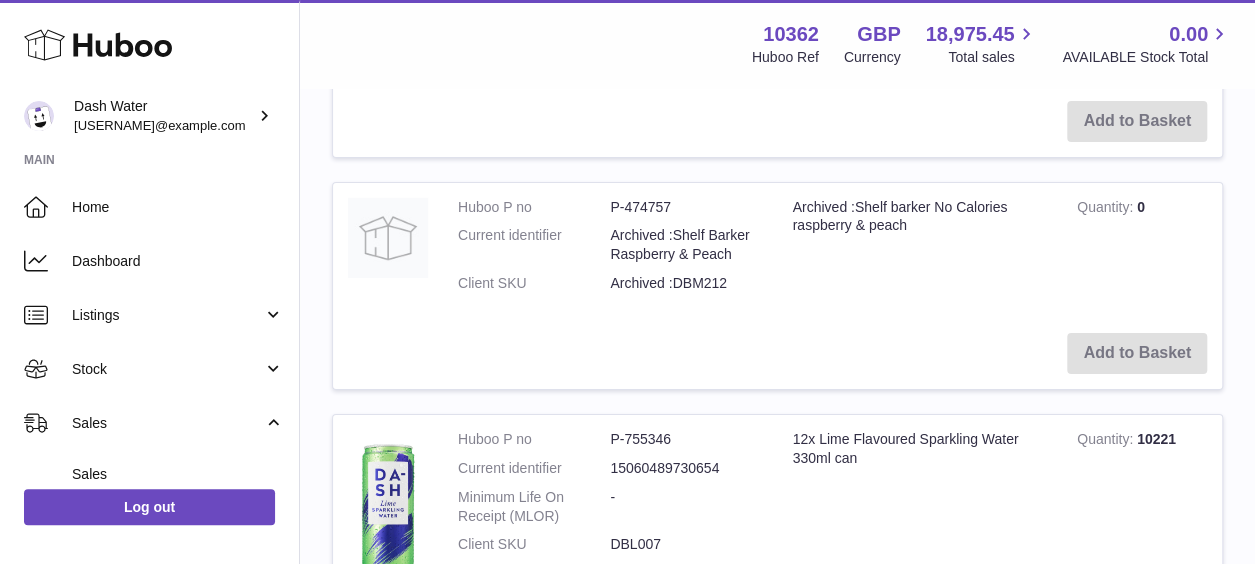 scroll, scrollTop: 3796, scrollLeft: 0, axis: vertical 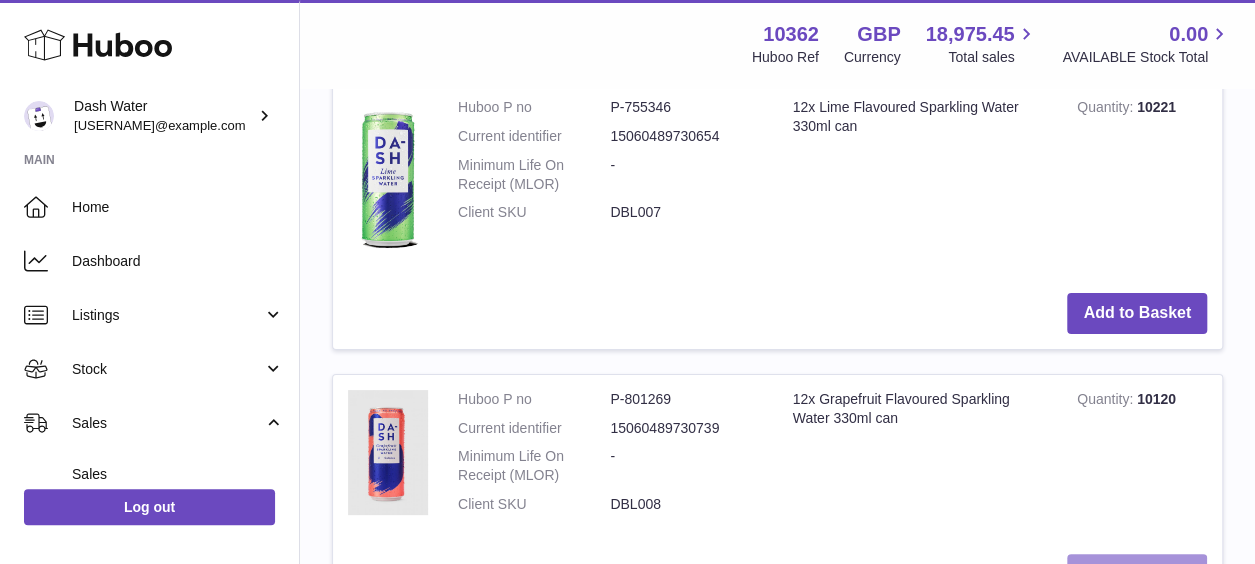 click on "Add to Basket" at bounding box center (1137, 574) 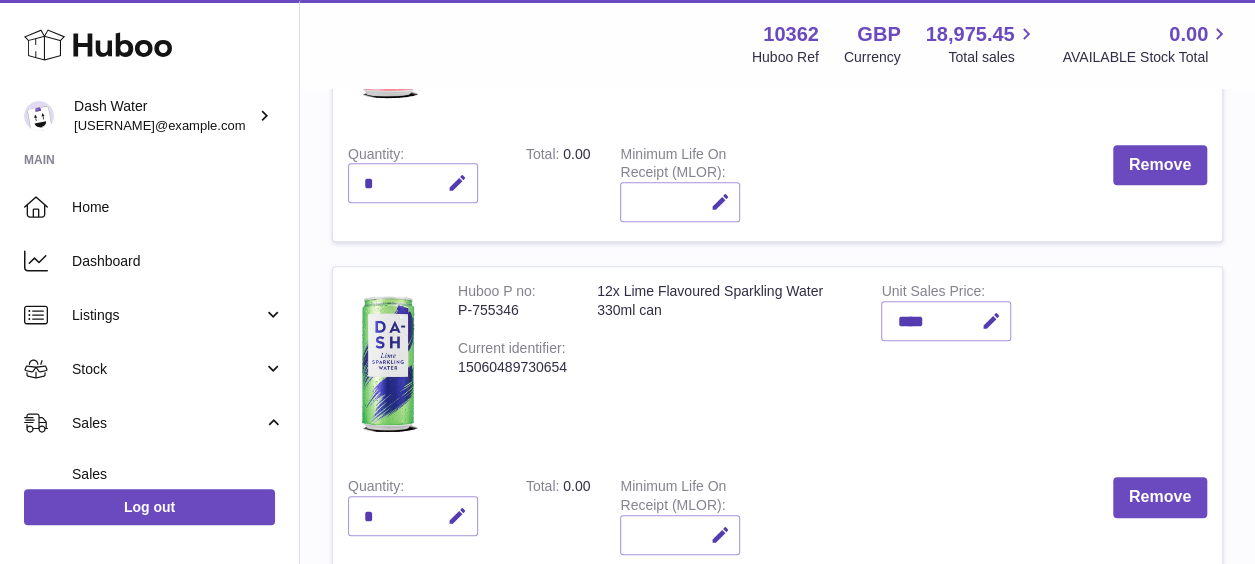 scroll, scrollTop: 1000, scrollLeft: 0, axis: vertical 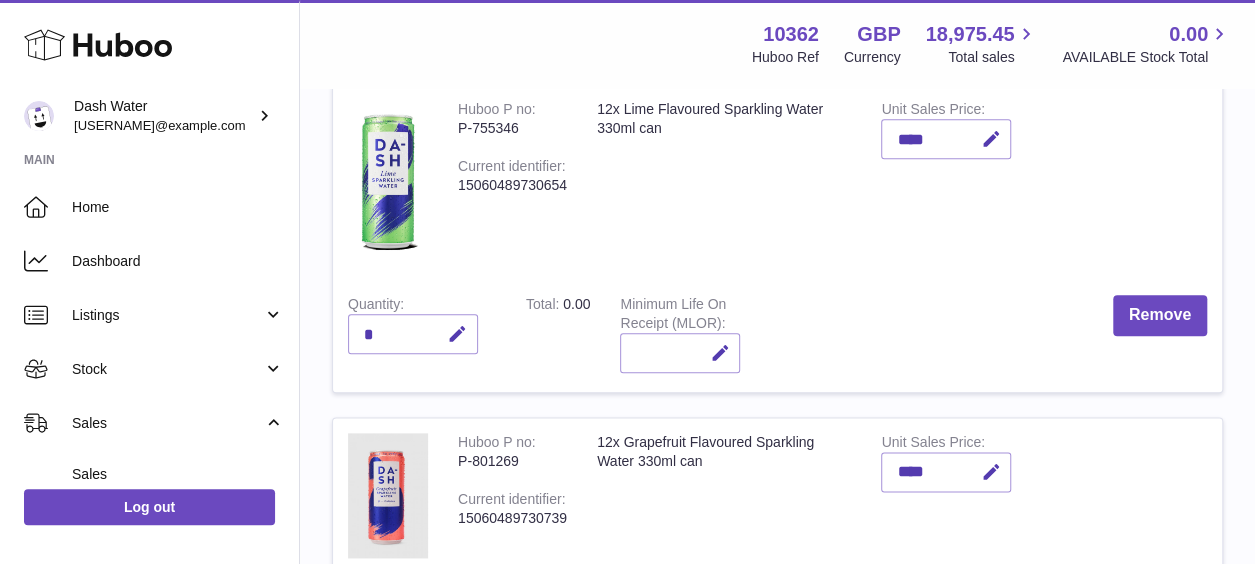 click at bounding box center [454, 632] 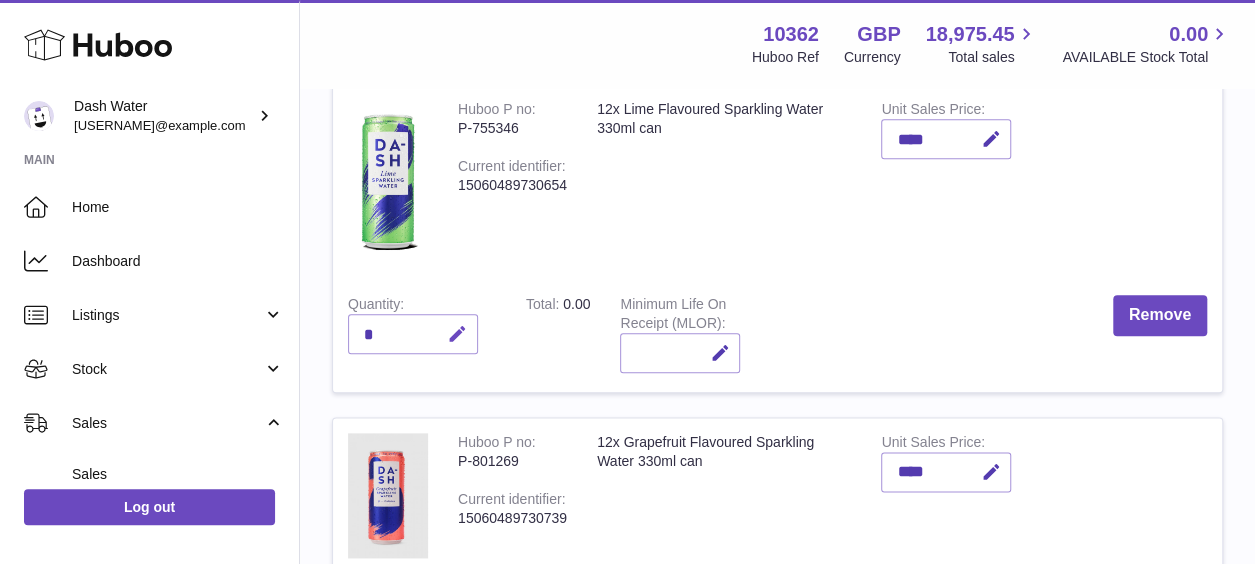 click at bounding box center (454, 334) 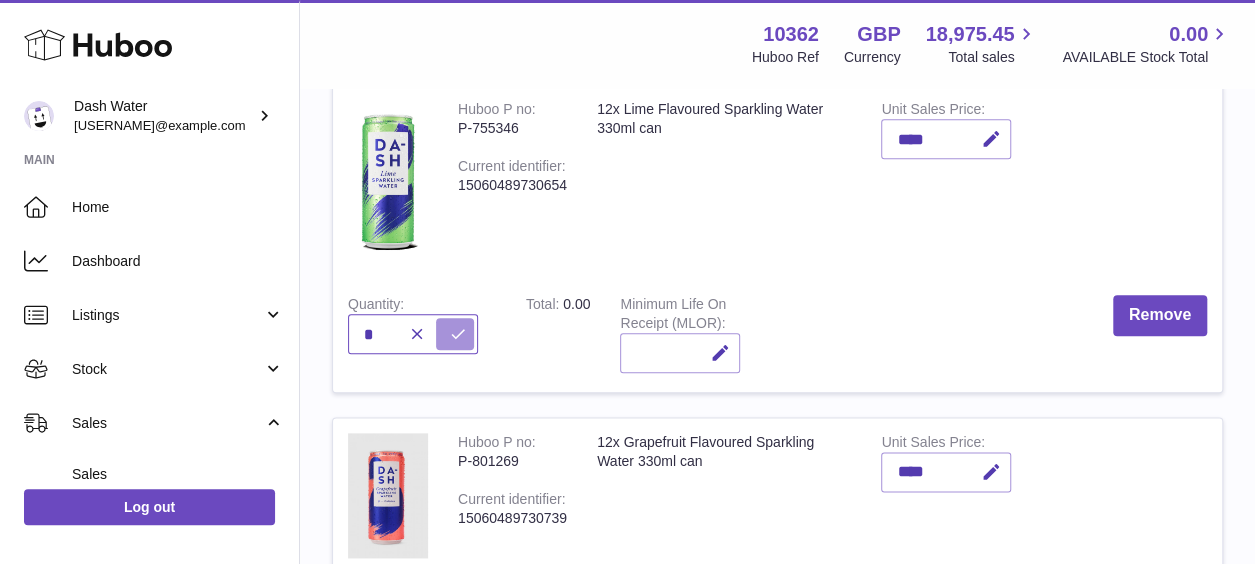 type on "*" 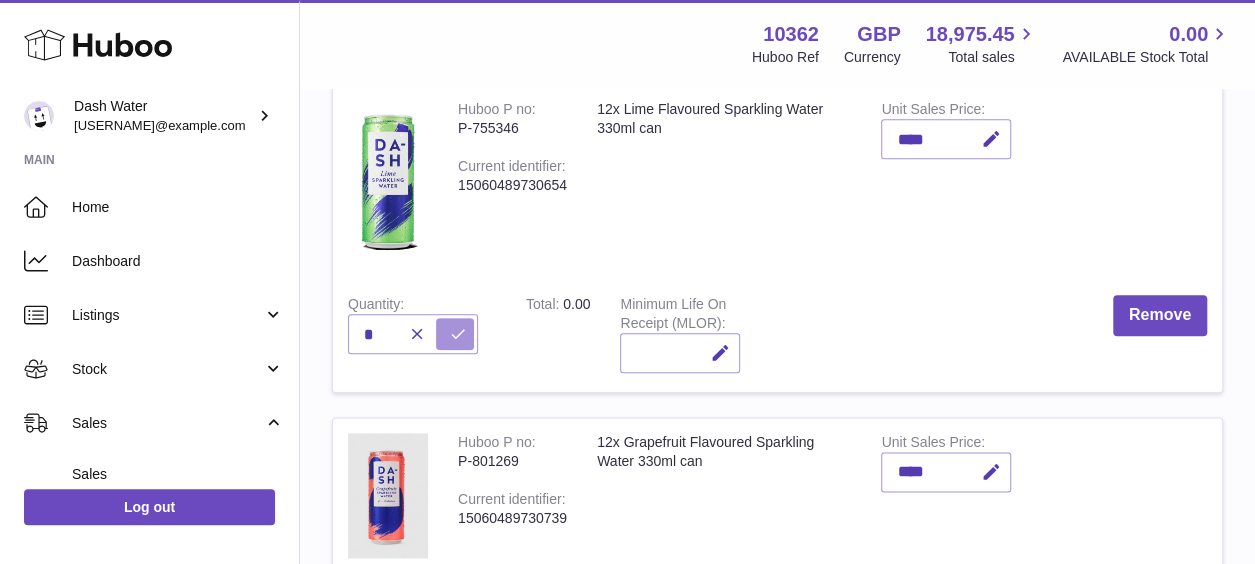 click at bounding box center [455, 334] 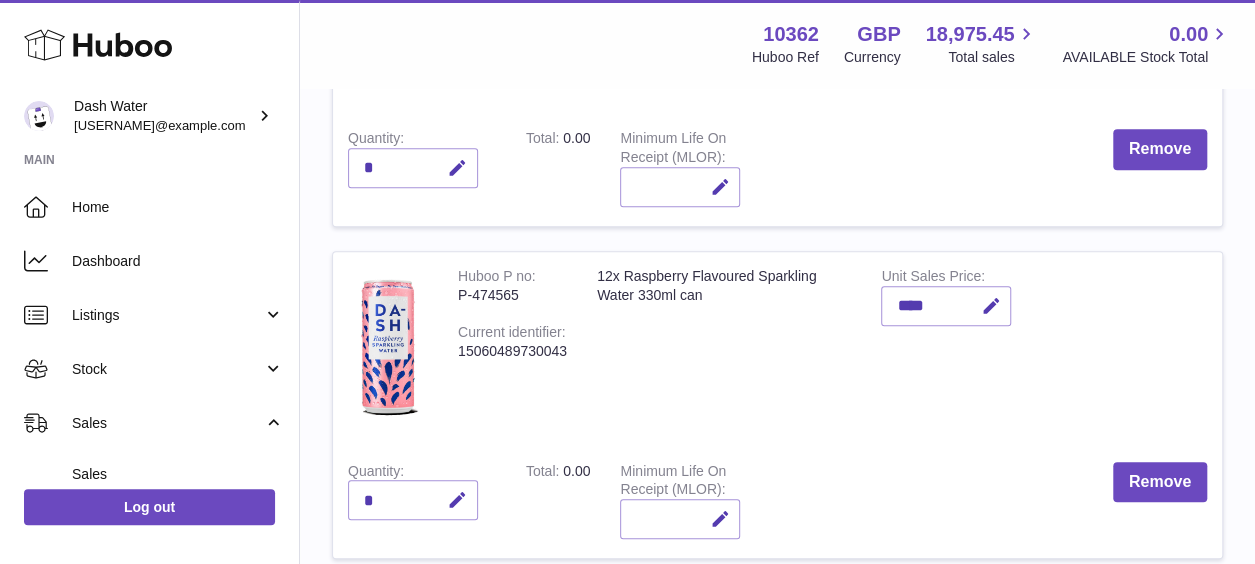 scroll, scrollTop: 500, scrollLeft: 0, axis: vertical 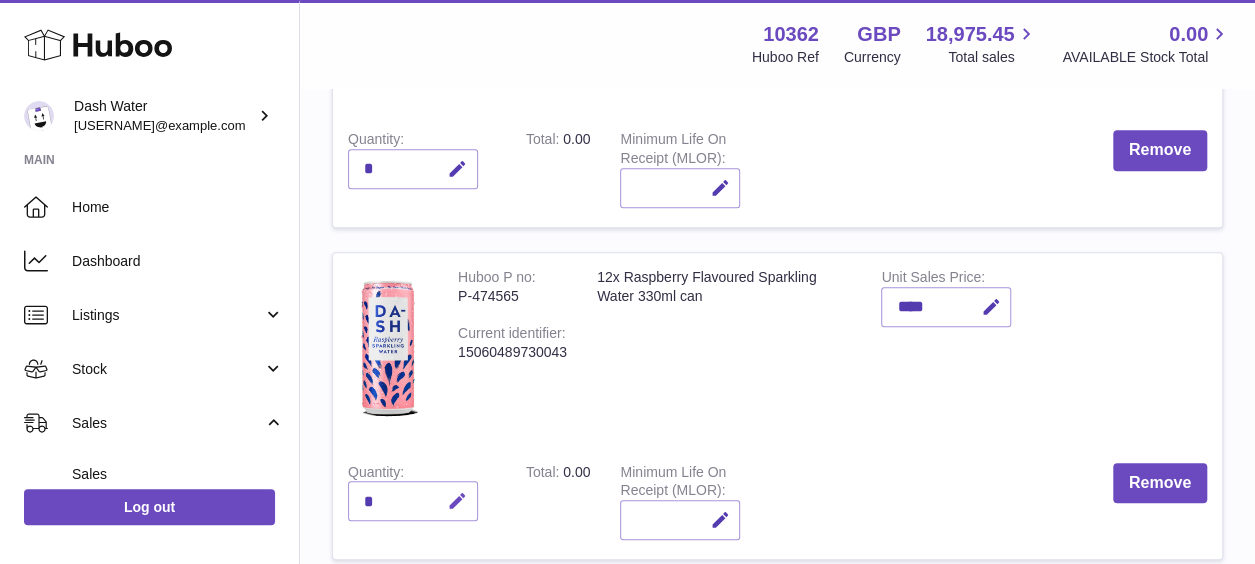 click at bounding box center [454, 501] 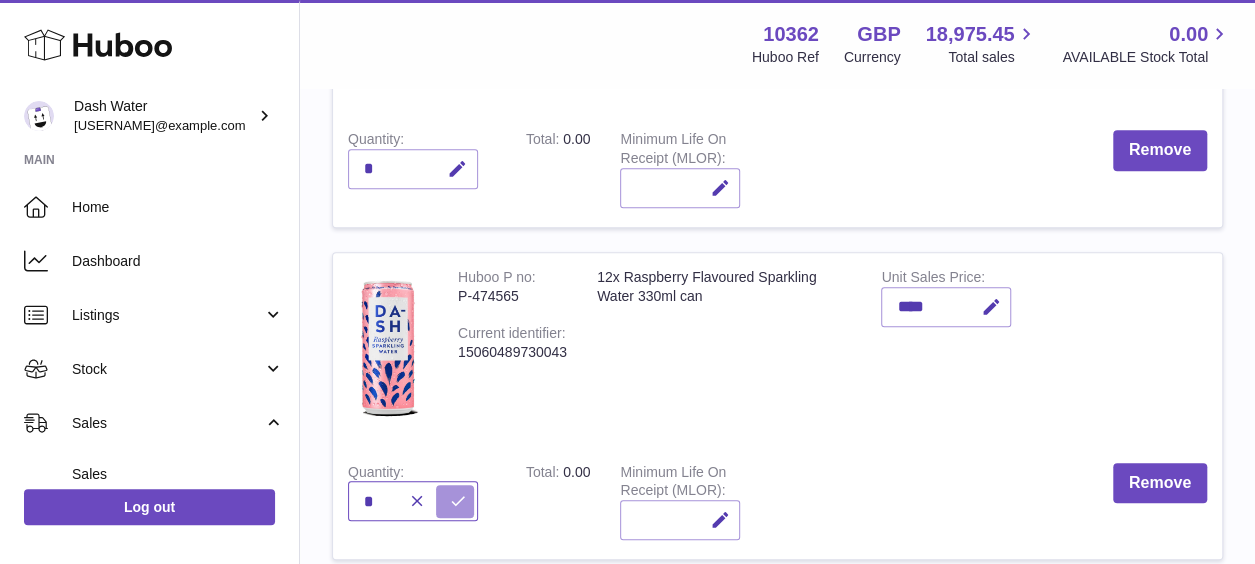 type on "*" 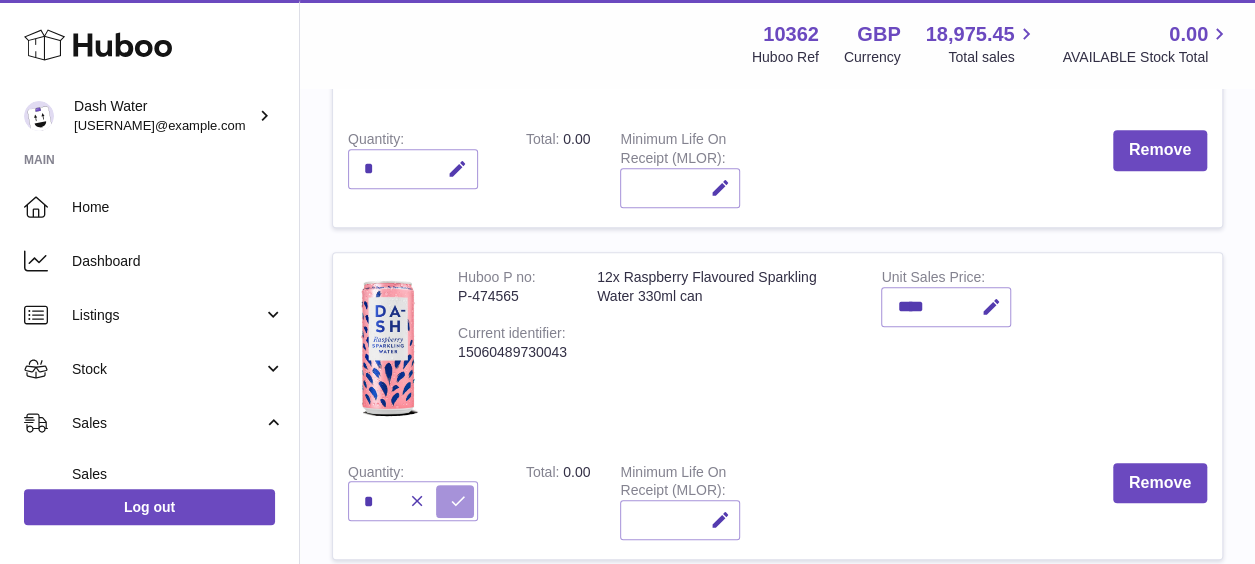 click at bounding box center [458, 501] 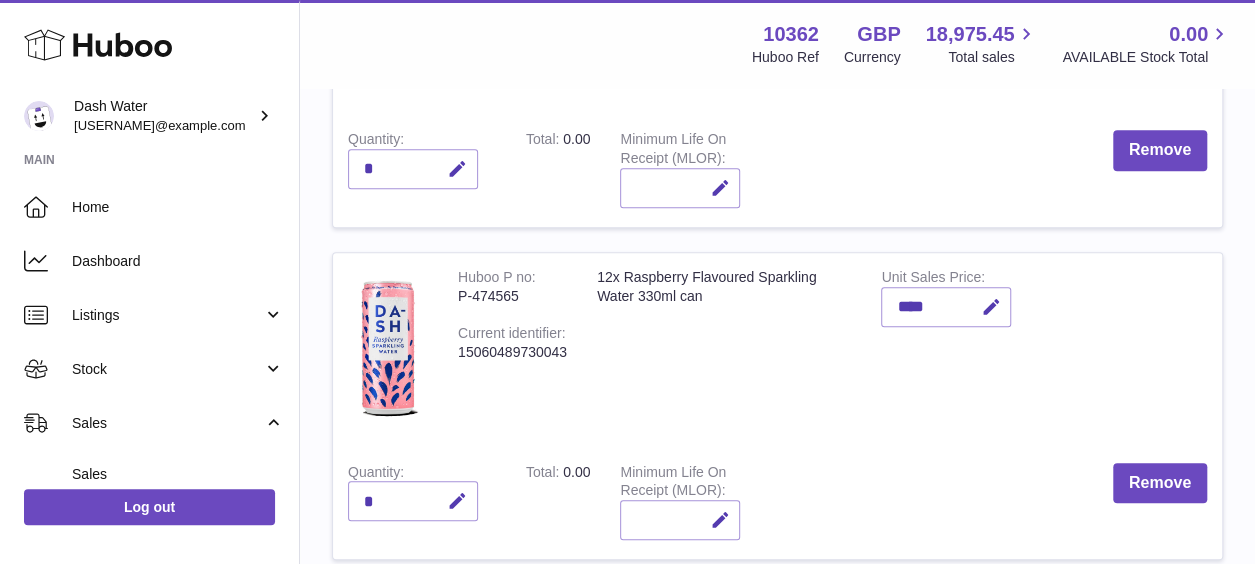 scroll, scrollTop: 200, scrollLeft: 0, axis: vertical 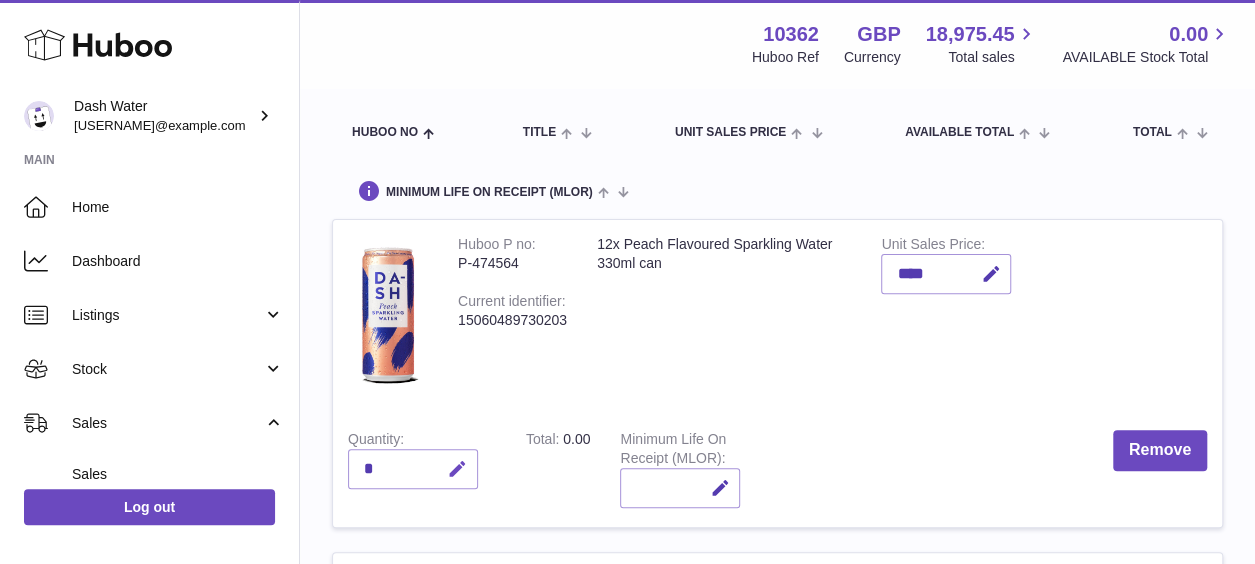 click at bounding box center [457, 469] 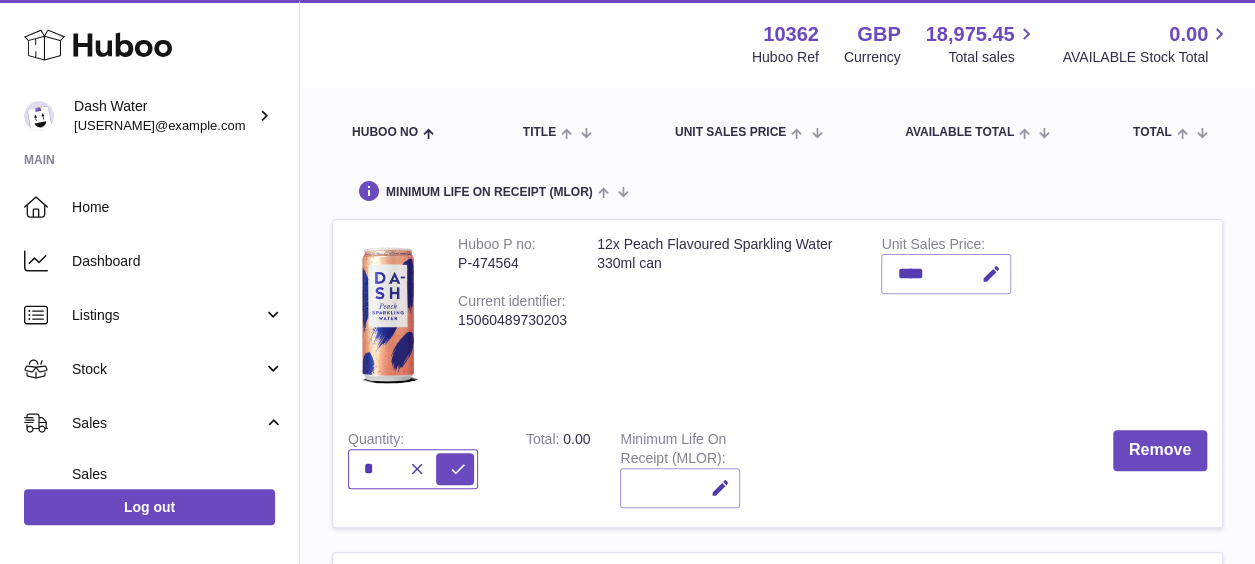 type on "*" 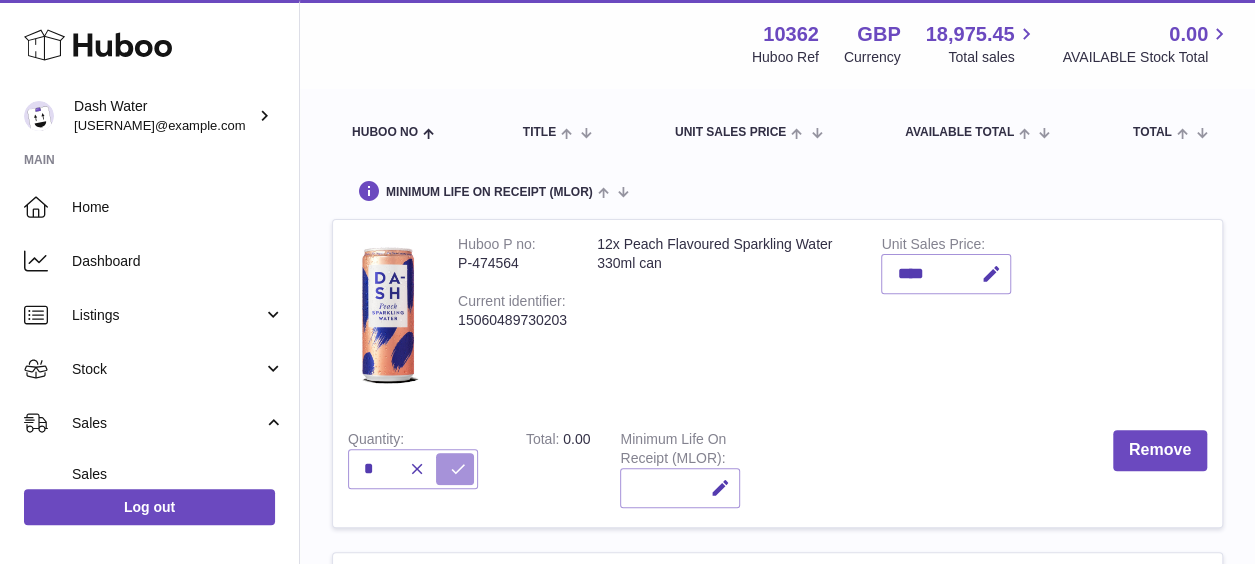 click at bounding box center [455, 469] 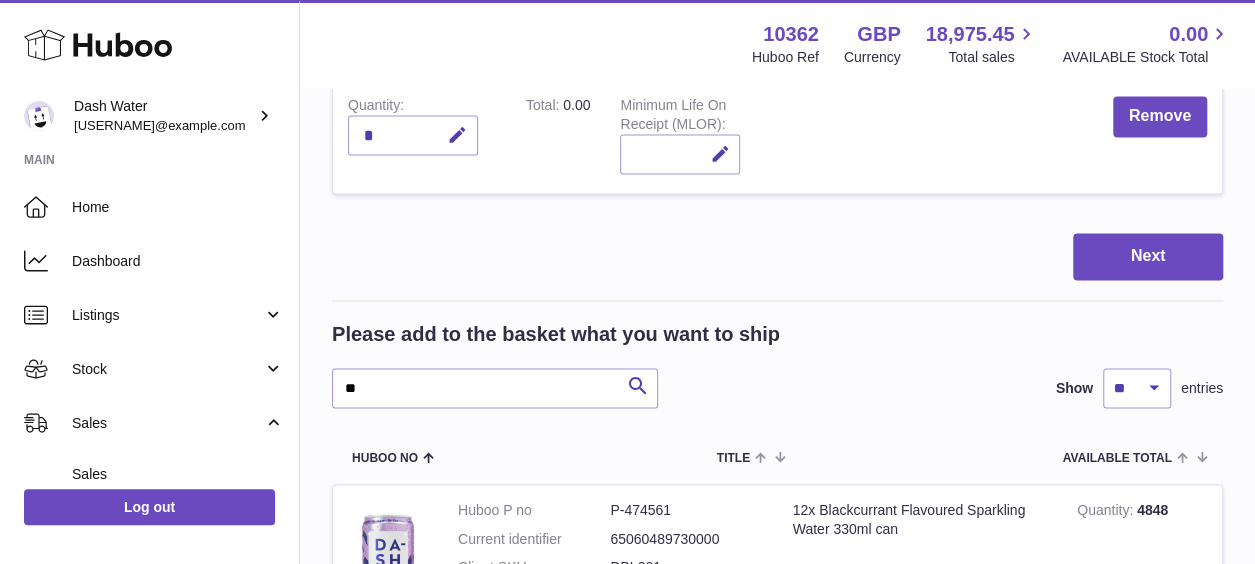 scroll, scrollTop: 1500, scrollLeft: 0, axis: vertical 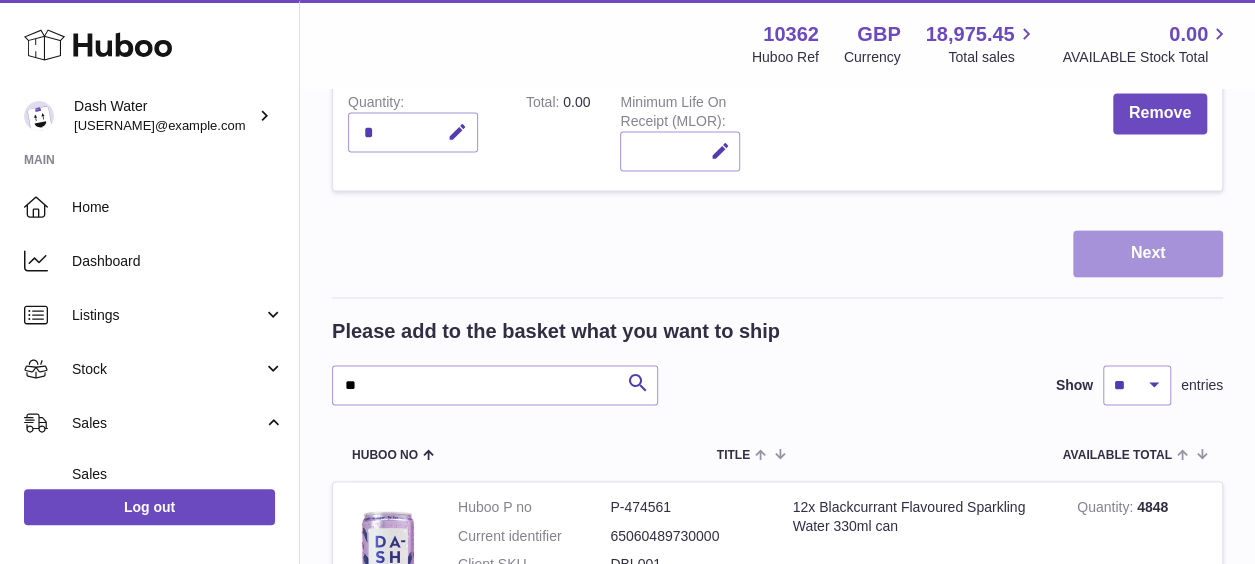click on "Next" at bounding box center (1148, 253) 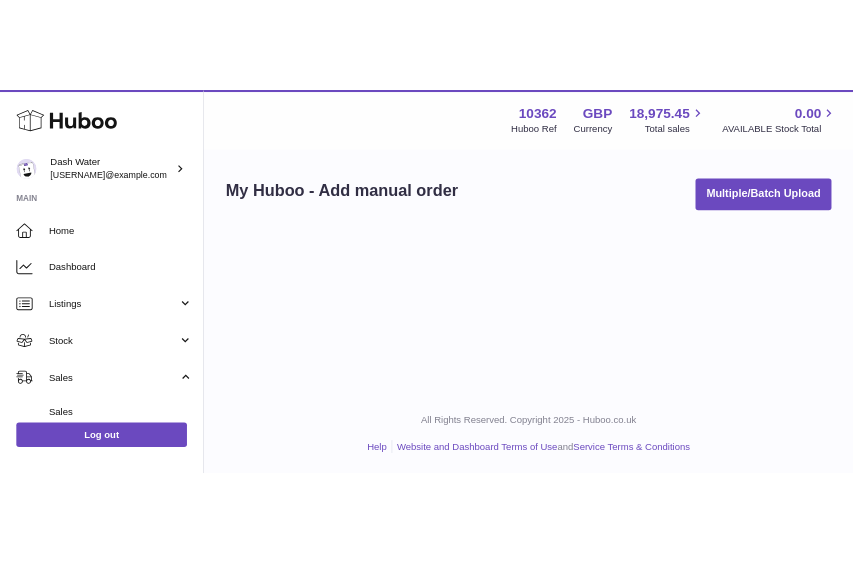 scroll, scrollTop: 0, scrollLeft: 0, axis: both 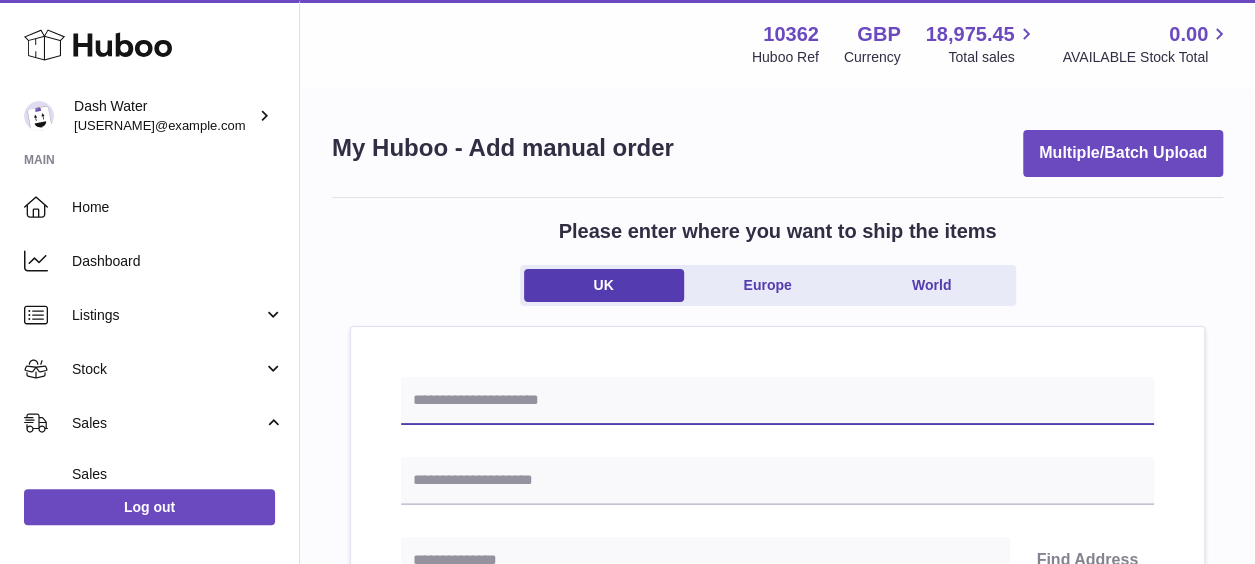 click at bounding box center (777, 401) 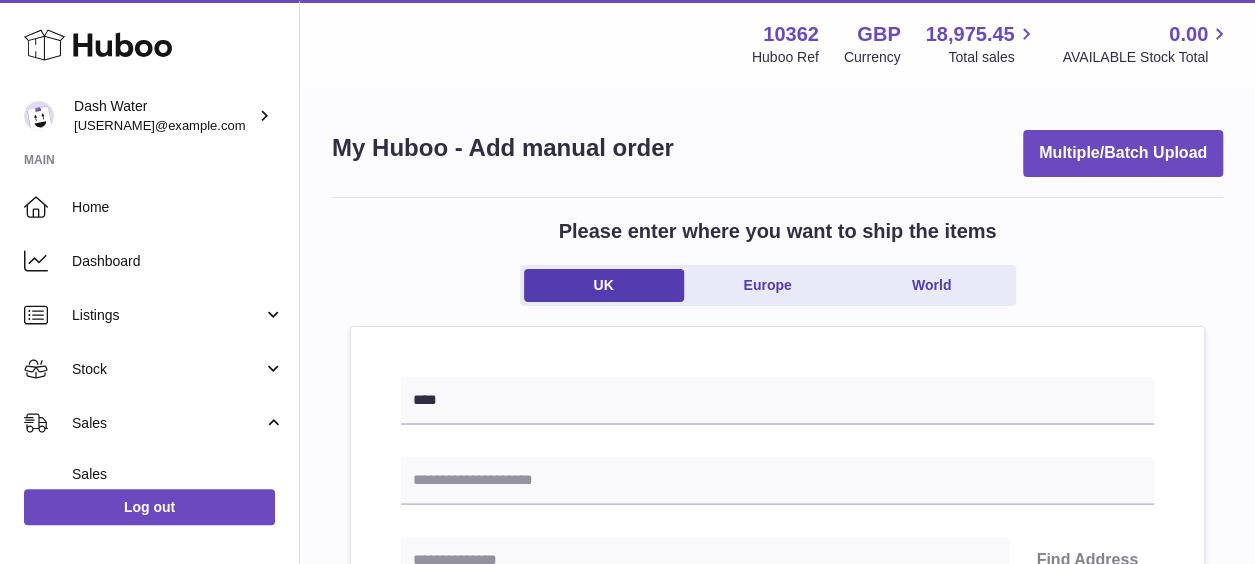 click on "My Huboo - Add manual order
Multiple/Batch Upload
Please enter where you want to ship the items
UK
Europe
World
****
Find Address
Please enter how you want to ship             Loading...
Optional extra fields             Loading...       This will appear on the packing slip. e.g. 'Please contact us through Amazon'
B2C
Loading...
Back" at bounding box center [777, 860] 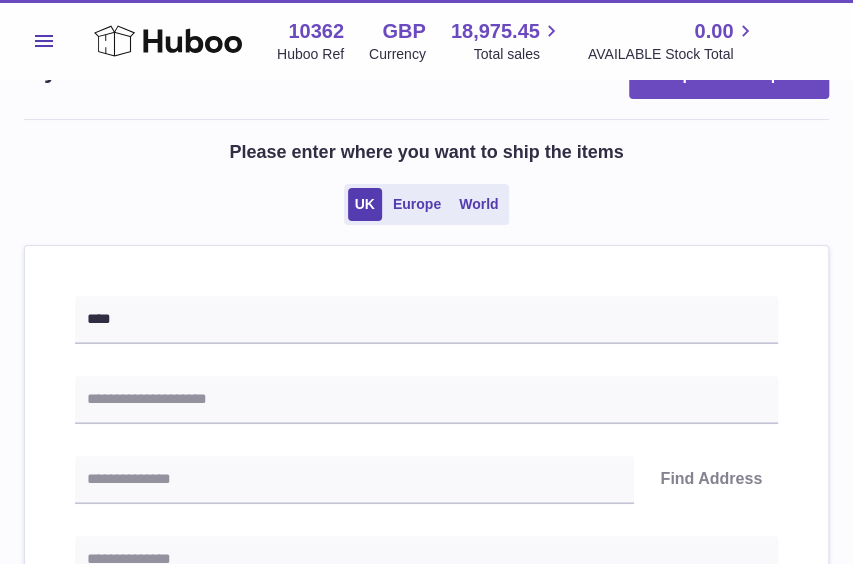 scroll, scrollTop: 100, scrollLeft: 0, axis: vertical 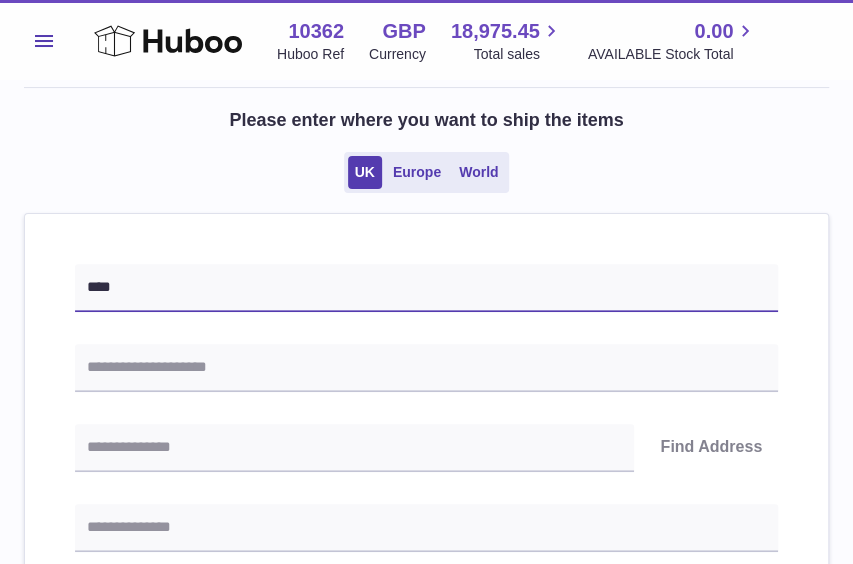 click on "****" at bounding box center [426, 288] 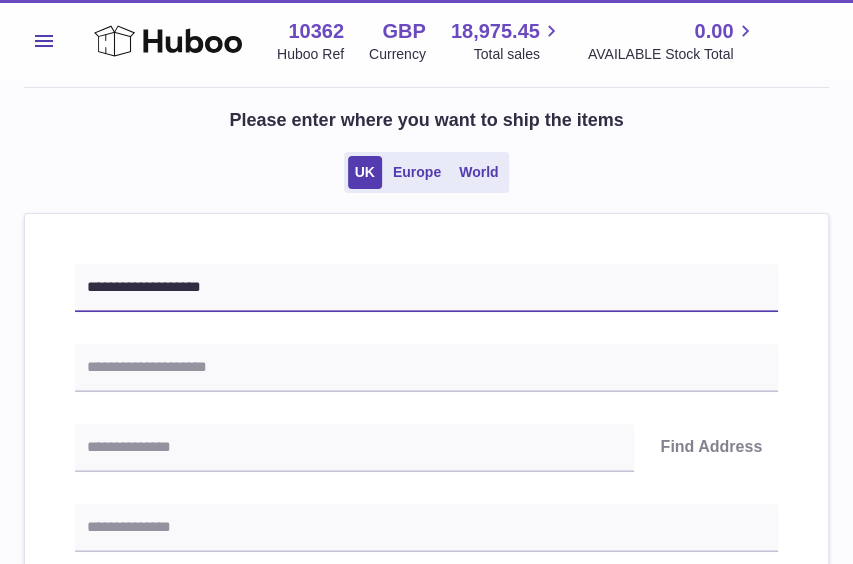 type on "**********" 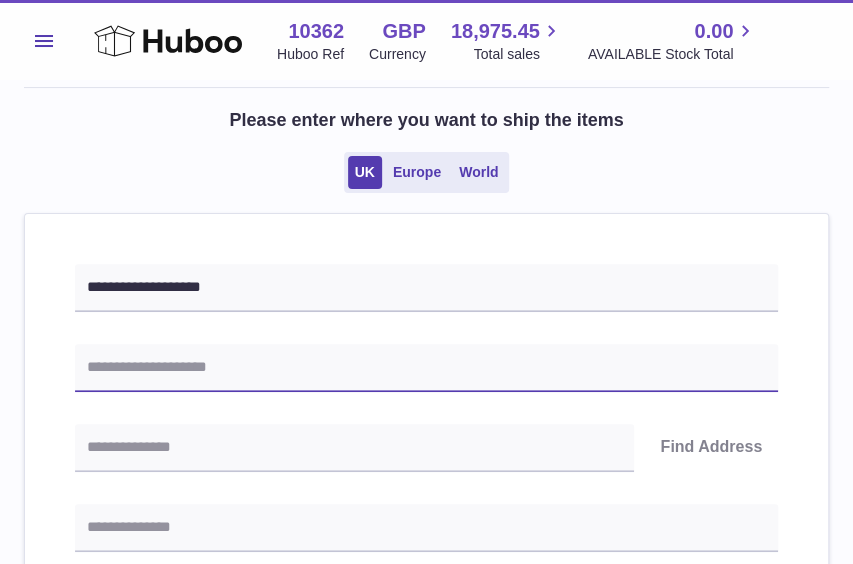 click at bounding box center [426, 368] 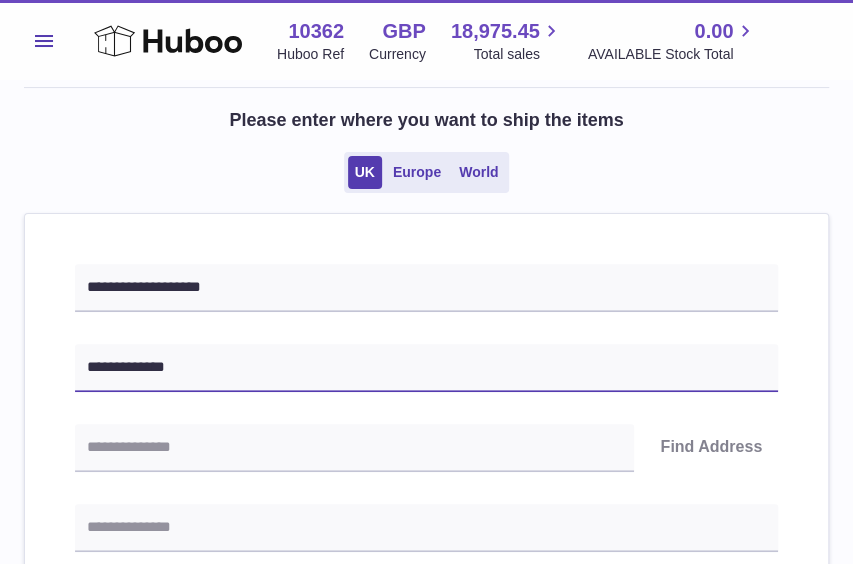 scroll, scrollTop: 200, scrollLeft: 0, axis: vertical 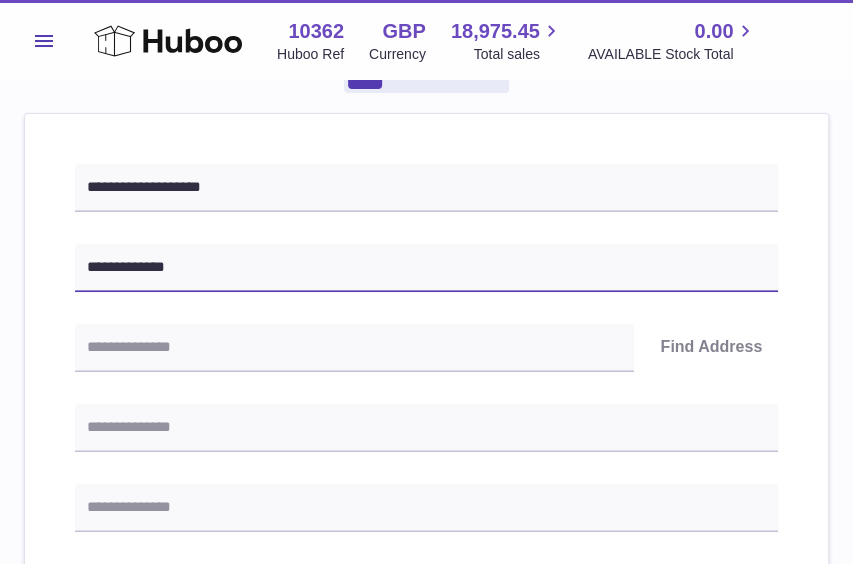 type on "**********" 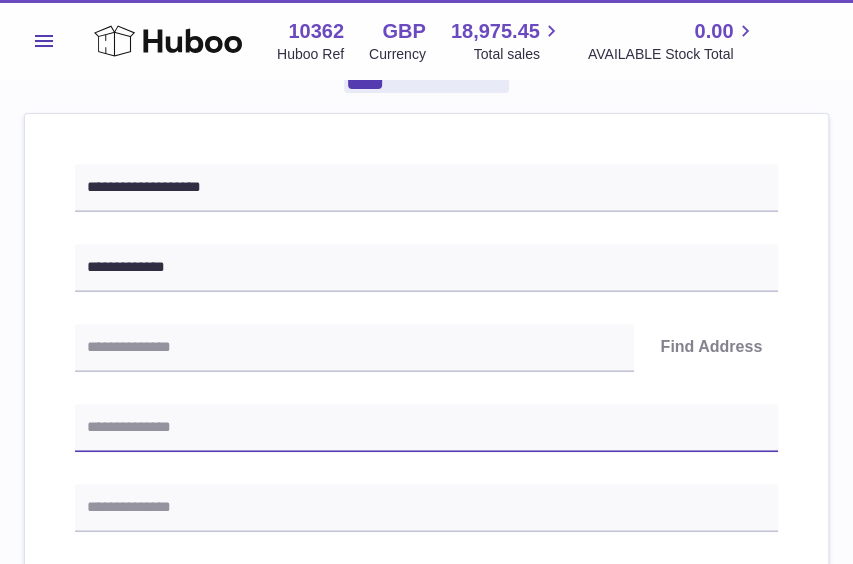 click at bounding box center [426, 428] 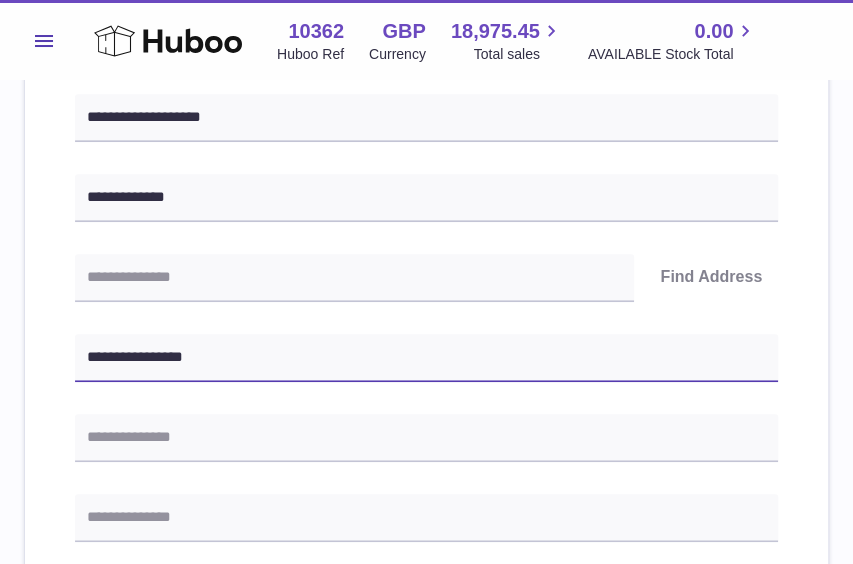 scroll, scrollTop: 300, scrollLeft: 0, axis: vertical 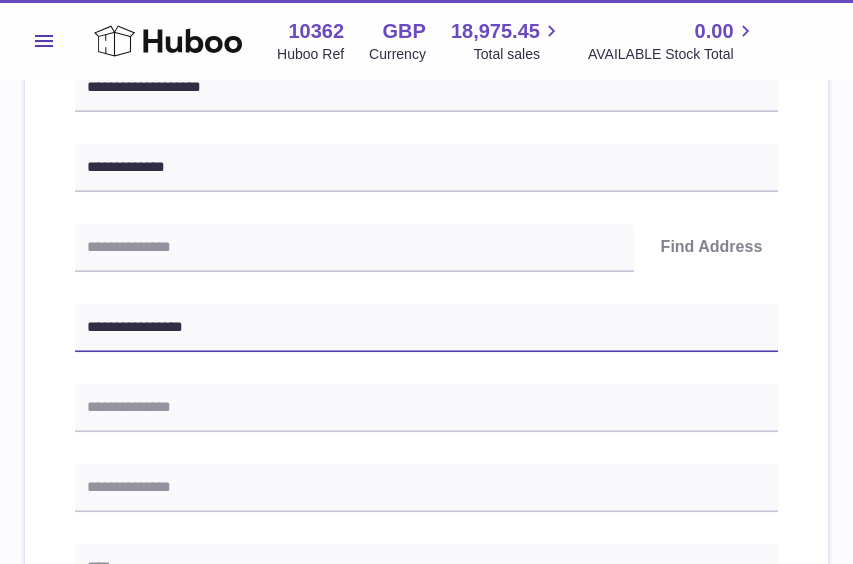 type on "**********" 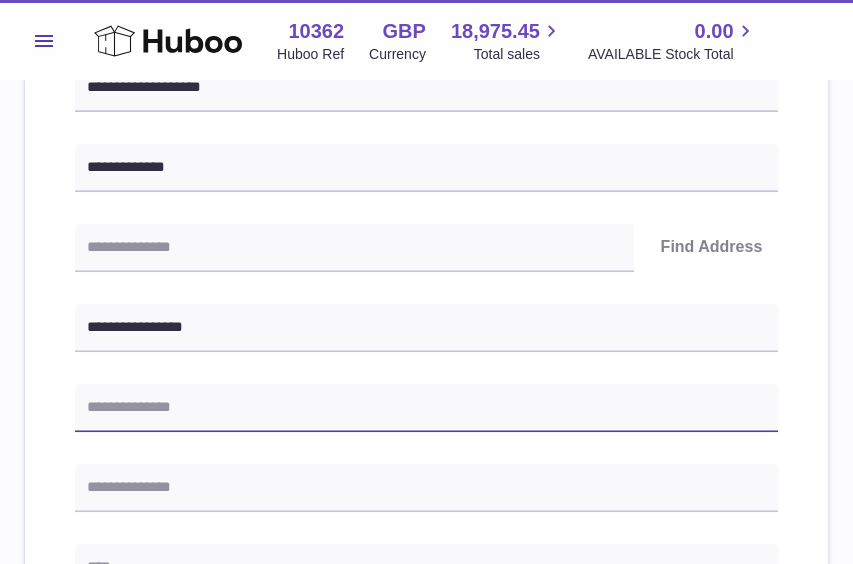 click at bounding box center [426, 408] 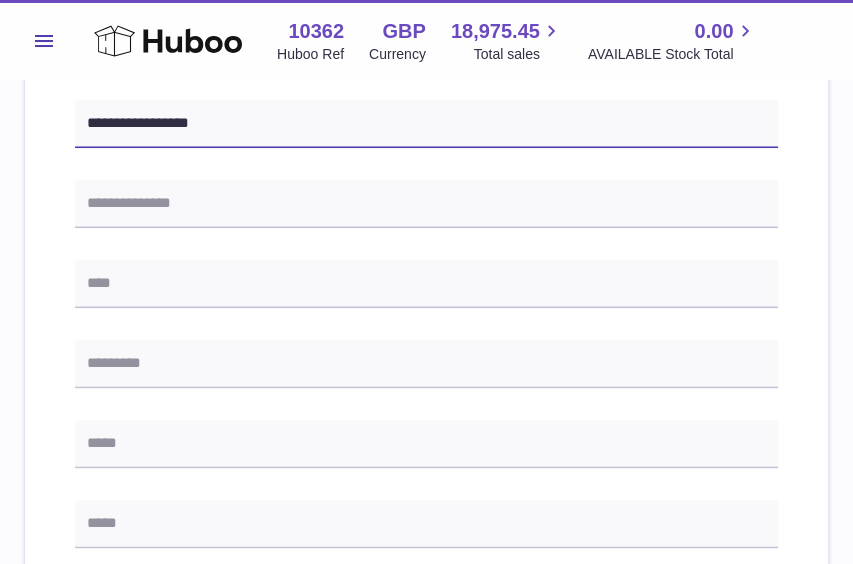 scroll, scrollTop: 600, scrollLeft: 0, axis: vertical 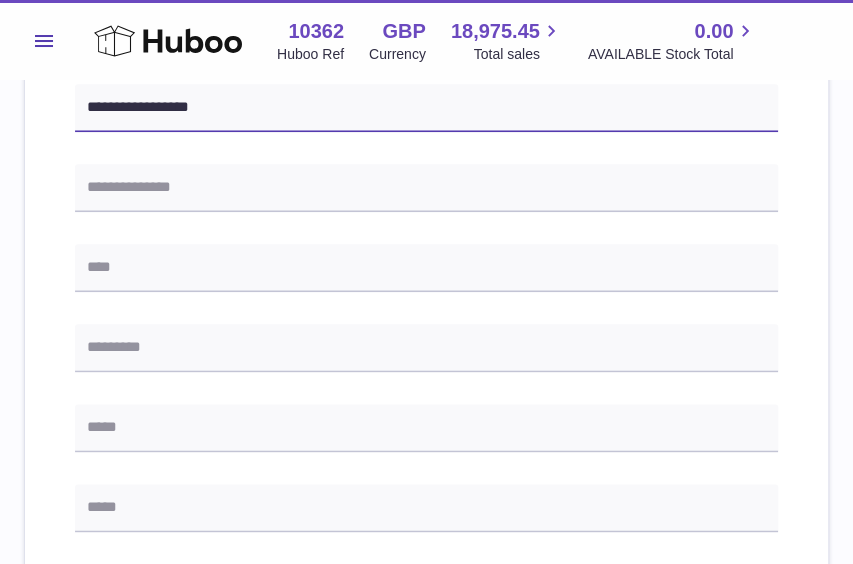 type on "**********" 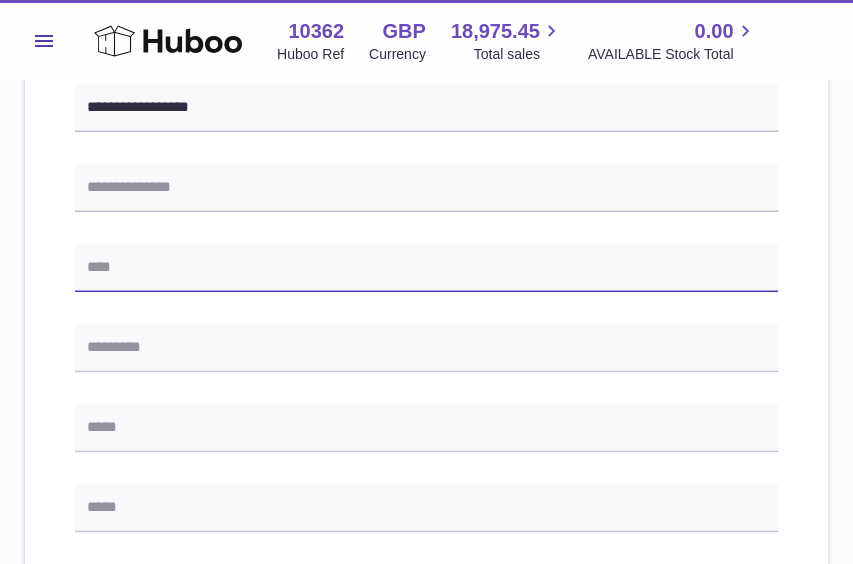 click at bounding box center [426, 268] 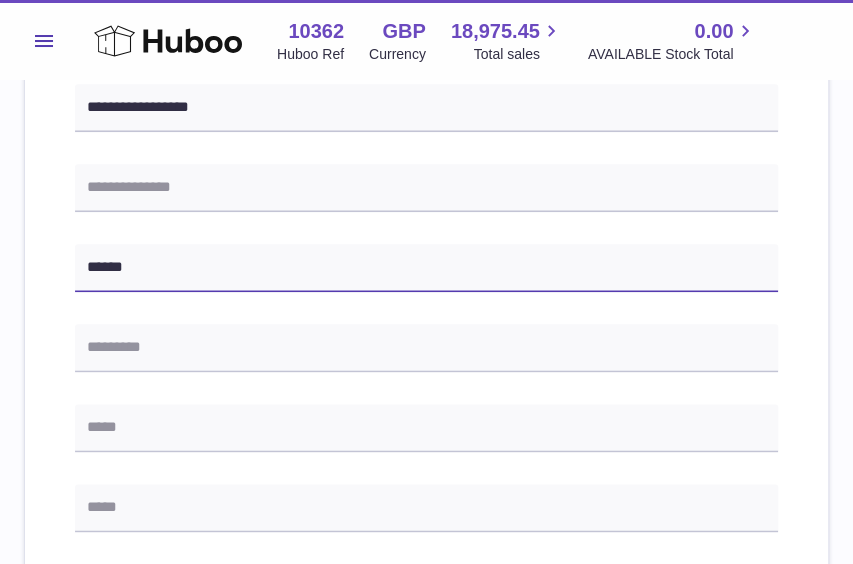 type on "******" 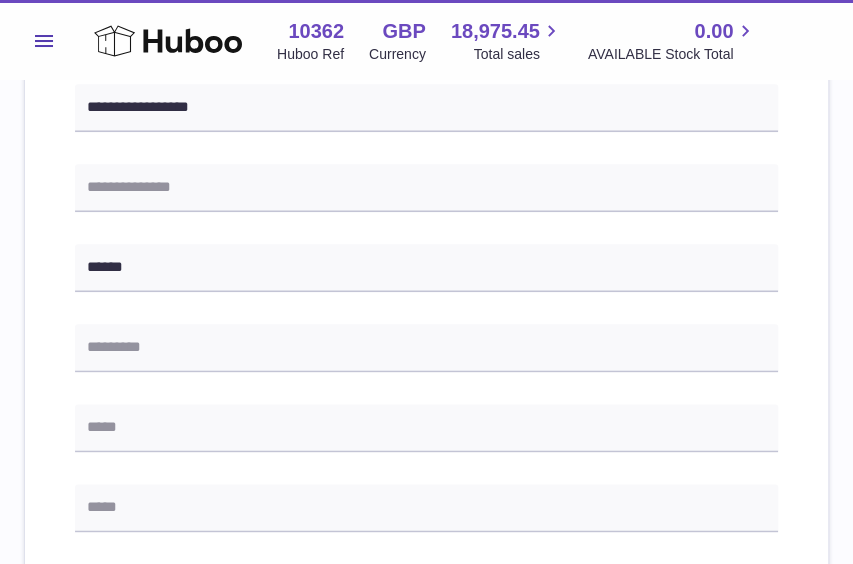 click on "**********" at bounding box center (426, 309) 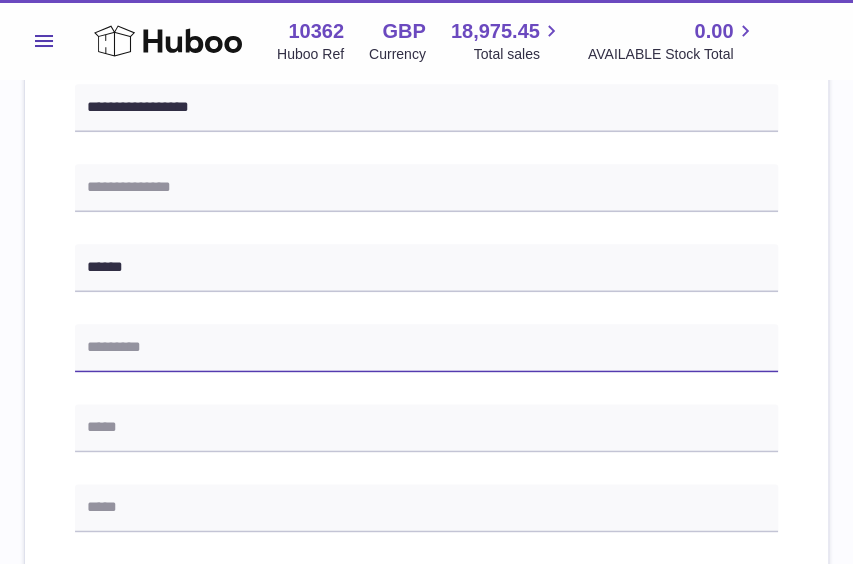 click at bounding box center [426, 348] 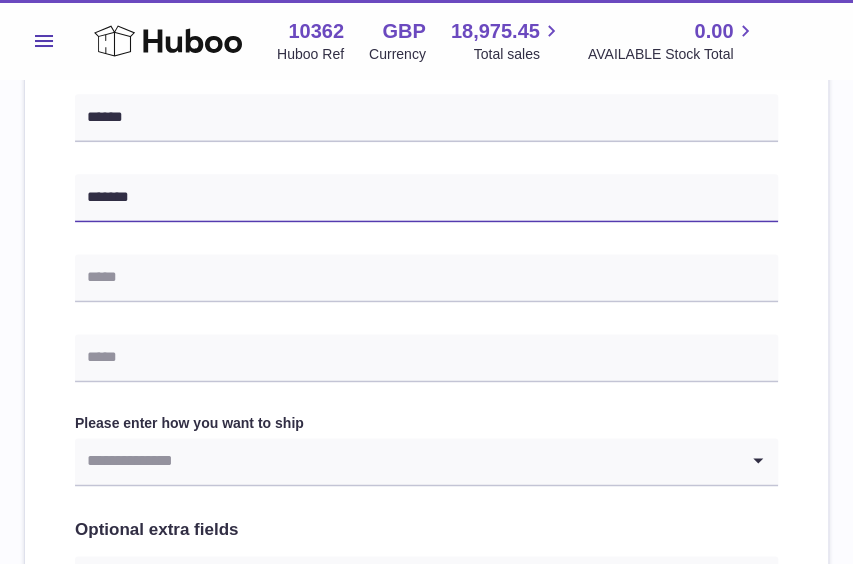 scroll, scrollTop: 800, scrollLeft: 0, axis: vertical 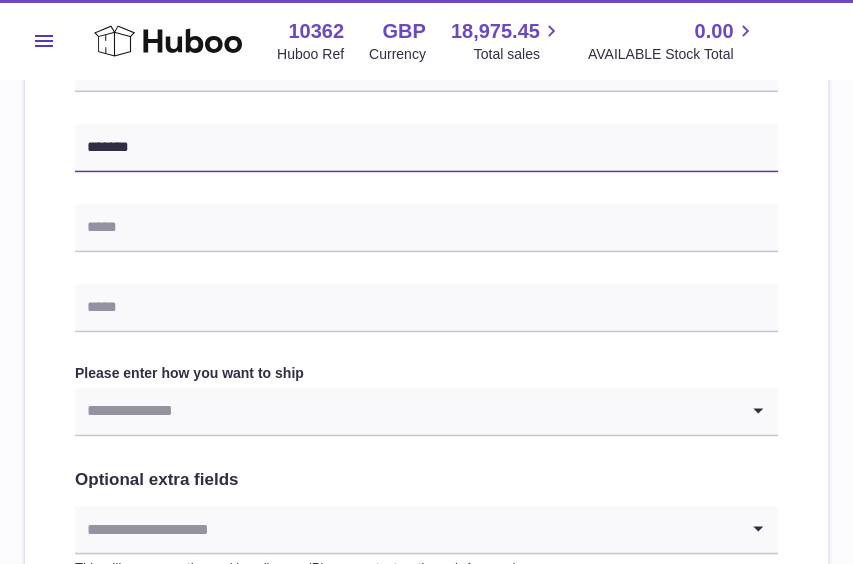 type on "*******" 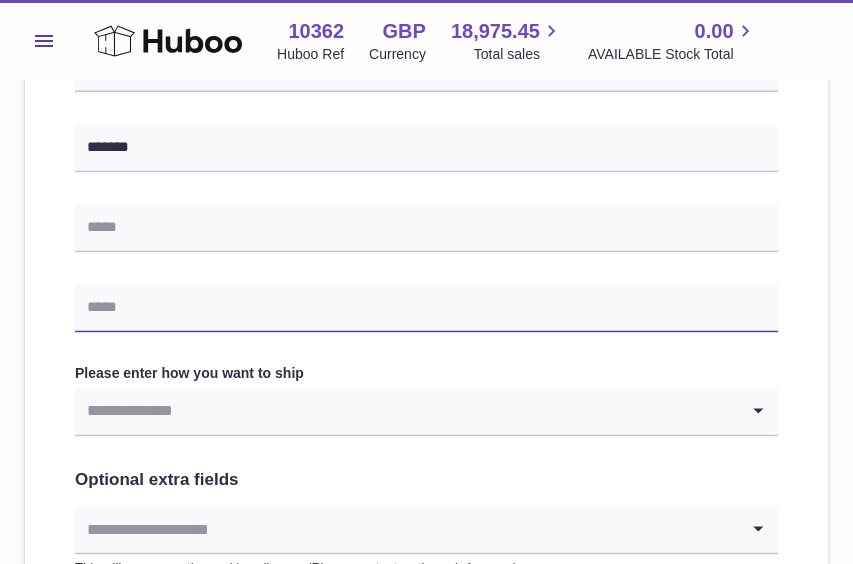click at bounding box center (426, 308) 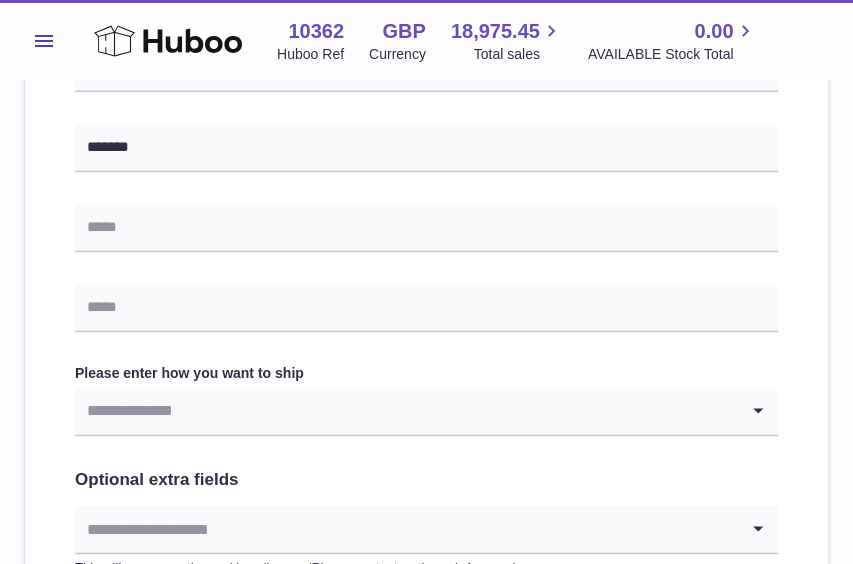 click at bounding box center (406, 411) 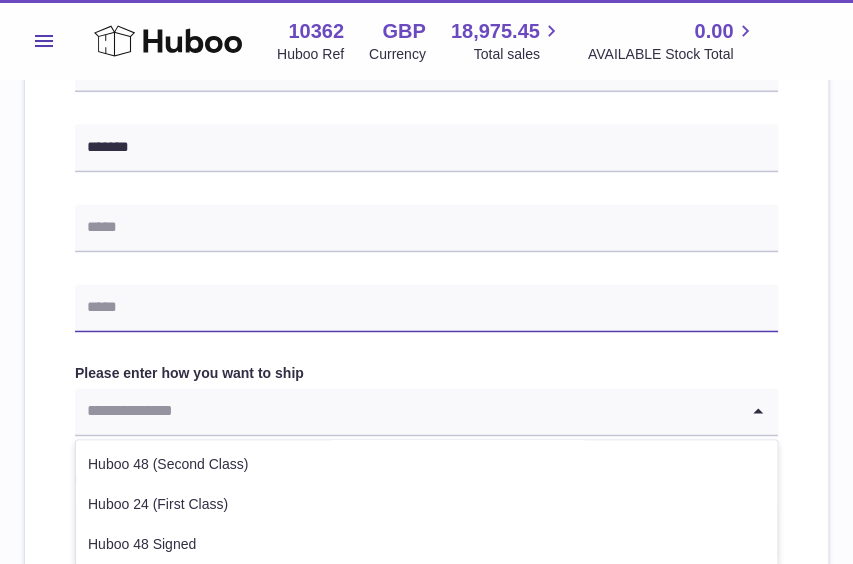 click at bounding box center [426, 308] 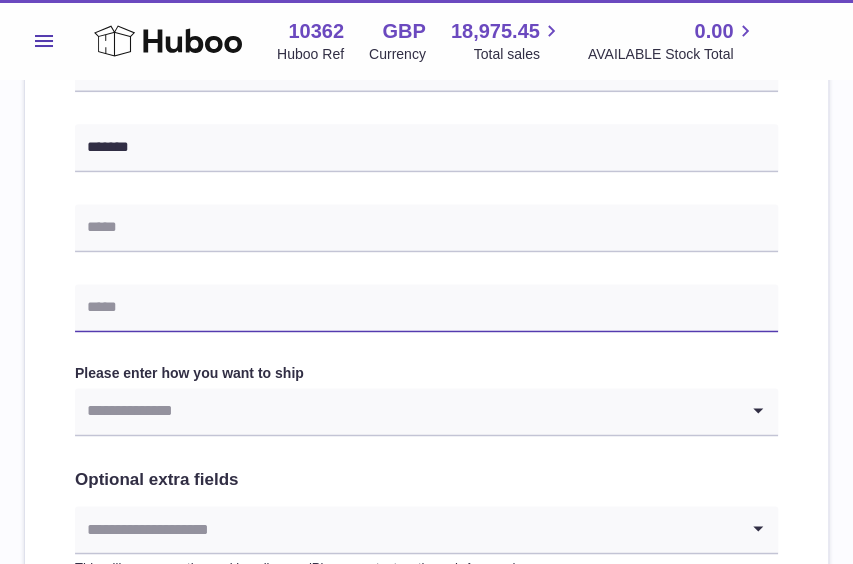 paste on "**********" 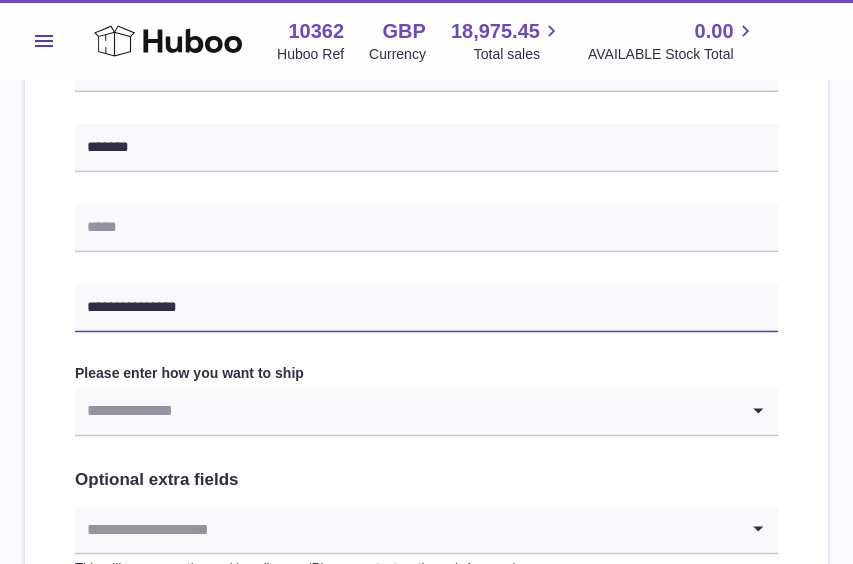 type on "**********" 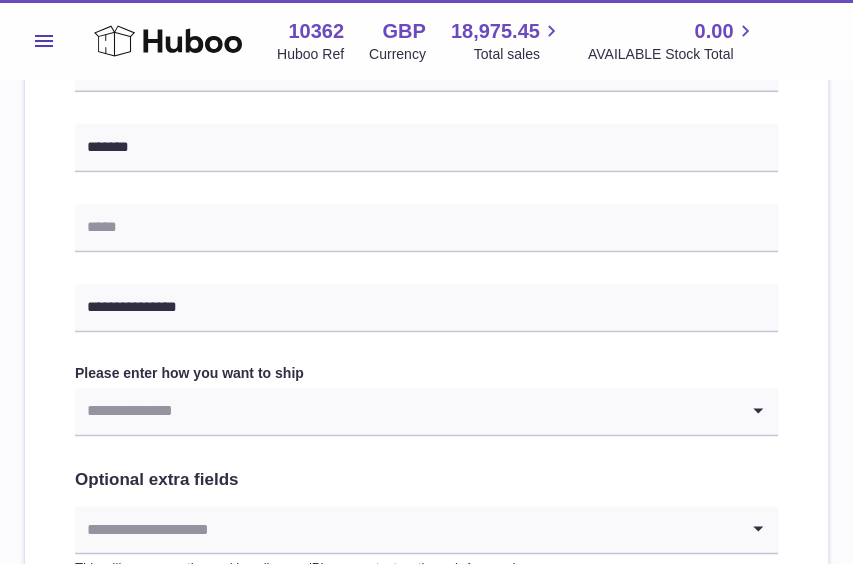 click on "**********" at bounding box center (426, 109) 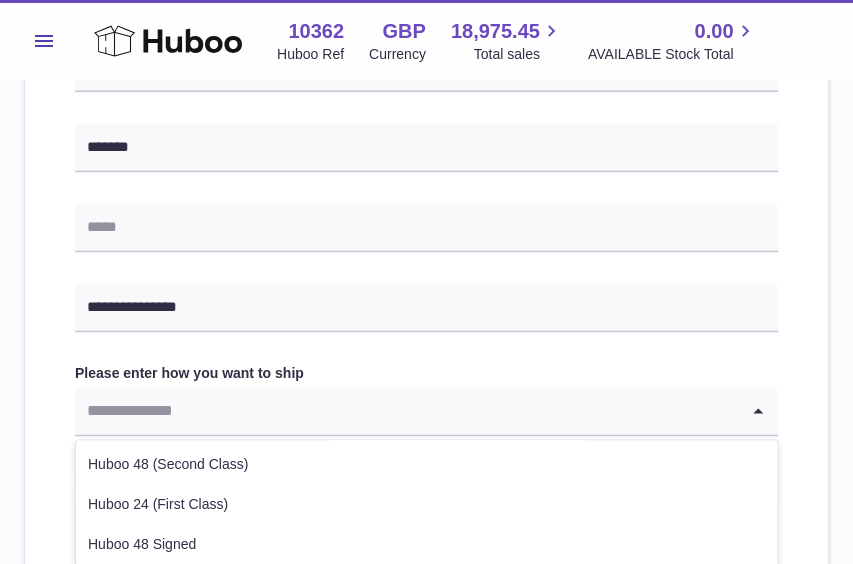 click at bounding box center [406, 411] 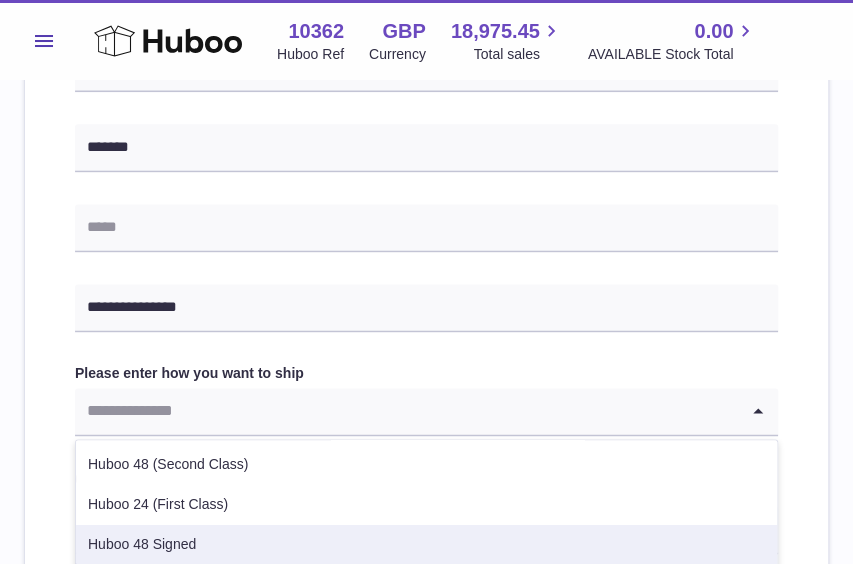 scroll, scrollTop: 100, scrollLeft: 0, axis: vertical 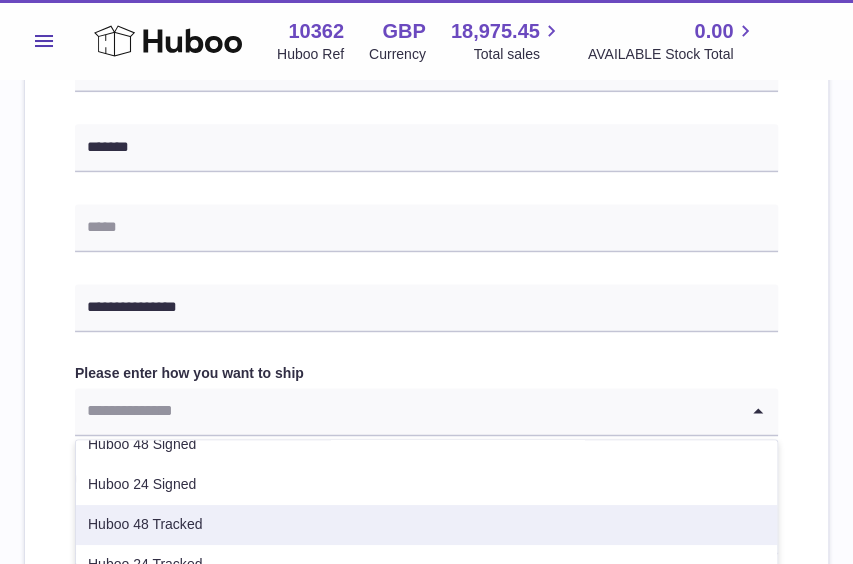 click on "Huboo 48 Tracked" at bounding box center (426, 525) 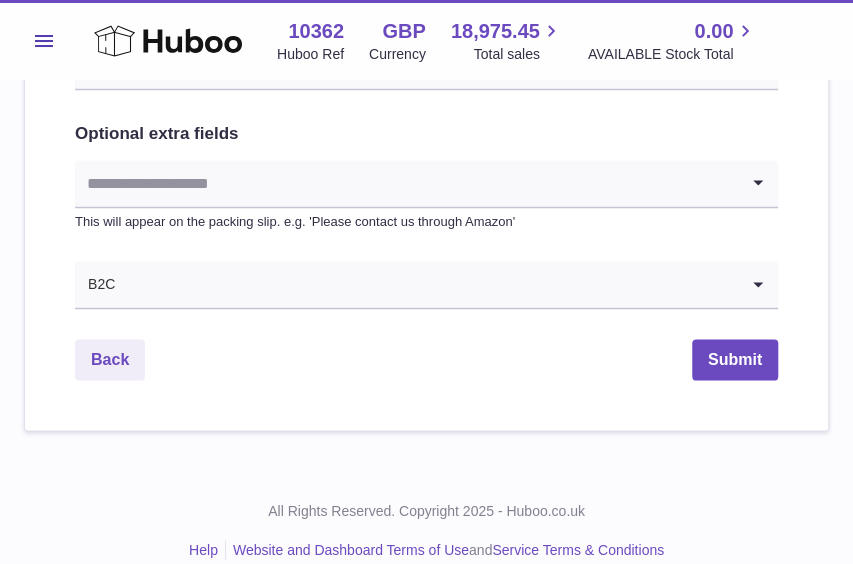 scroll, scrollTop: 1170, scrollLeft: 0, axis: vertical 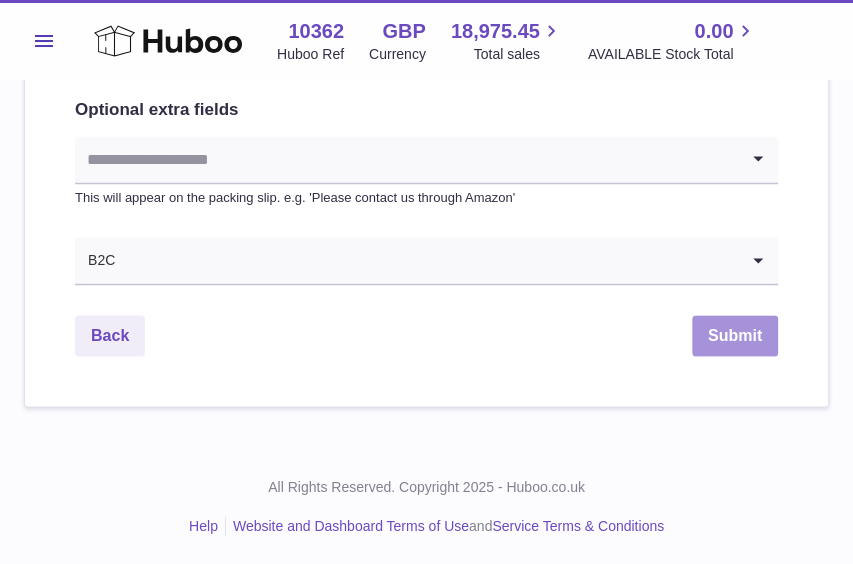 click on "Submit" at bounding box center (735, 335) 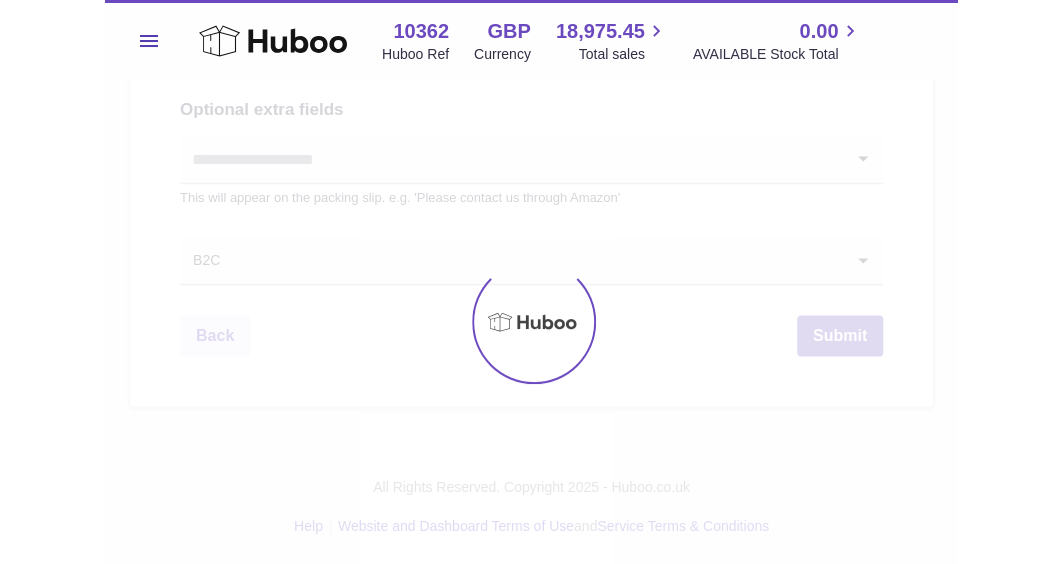 scroll, scrollTop: 0, scrollLeft: 0, axis: both 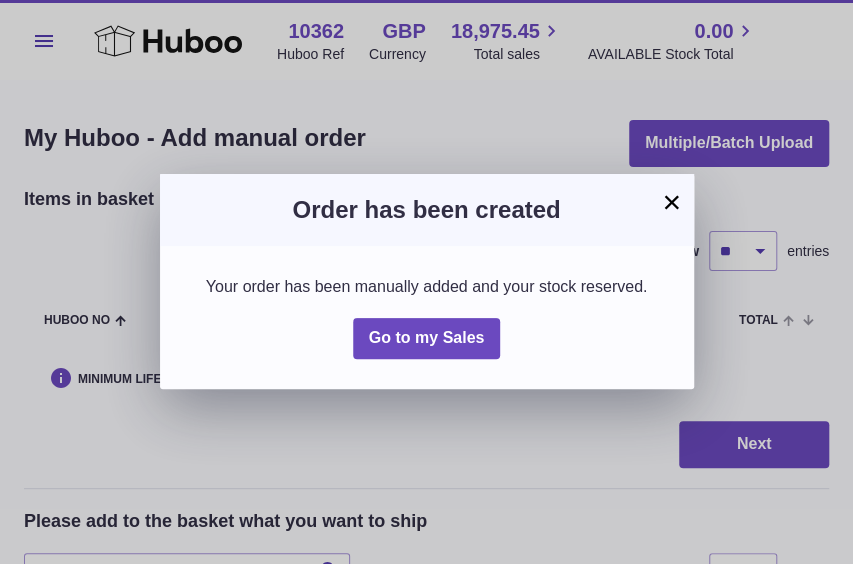 click on "×   Order has been created
Your order has been manually added and your stock reserved.
Go to my Sales" at bounding box center [426, 282] 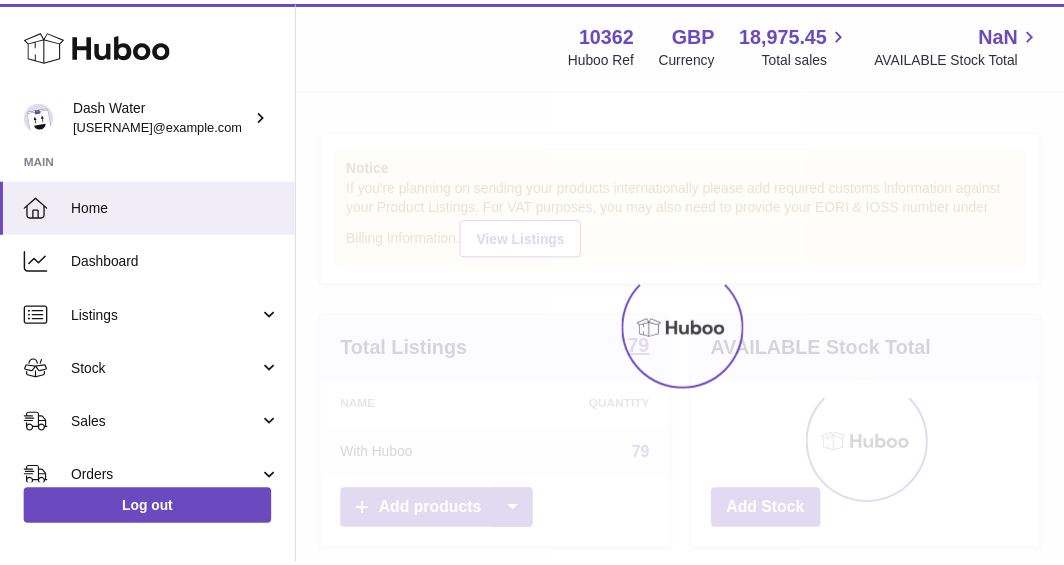 scroll, scrollTop: 0, scrollLeft: 0, axis: both 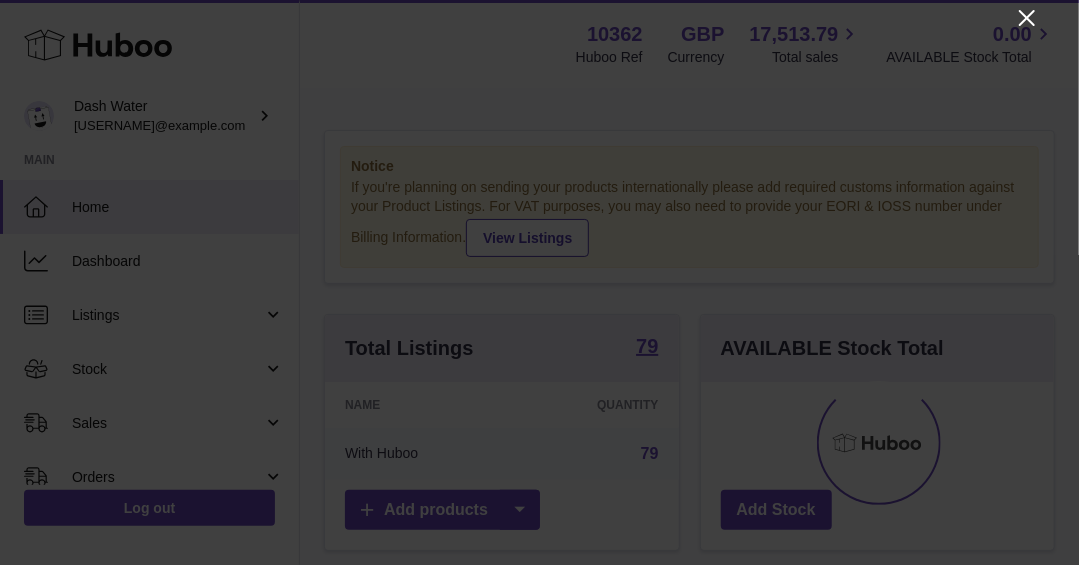 click 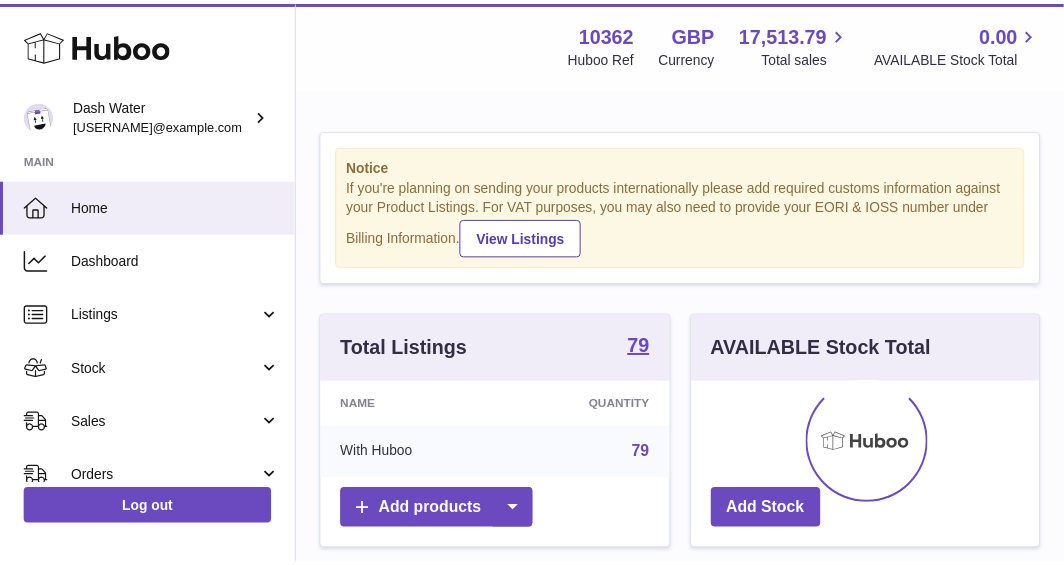 scroll, scrollTop: 312, scrollLeft: 346, axis: both 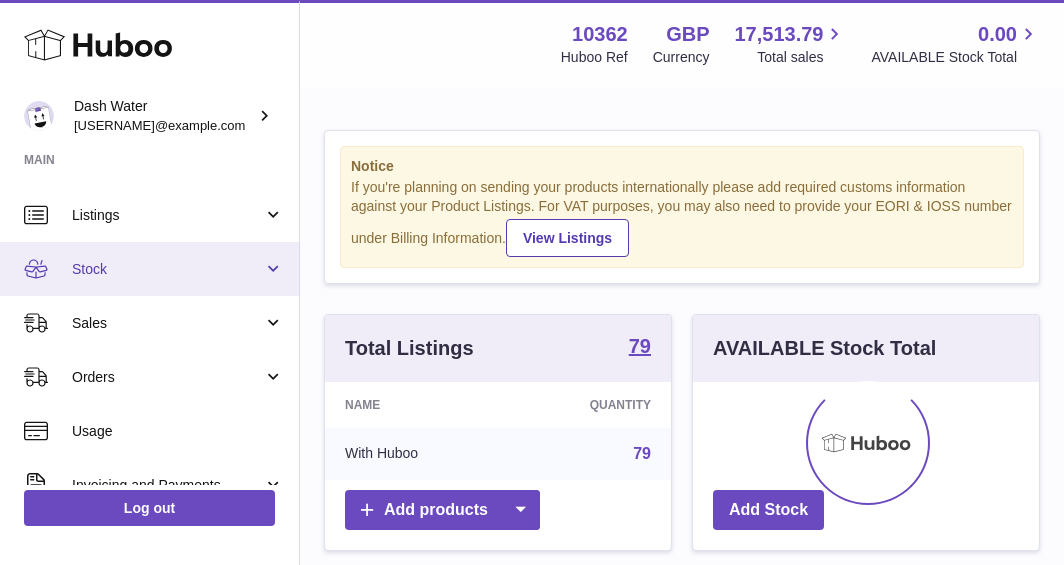 click on "Stock" at bounding box center [167, 269] 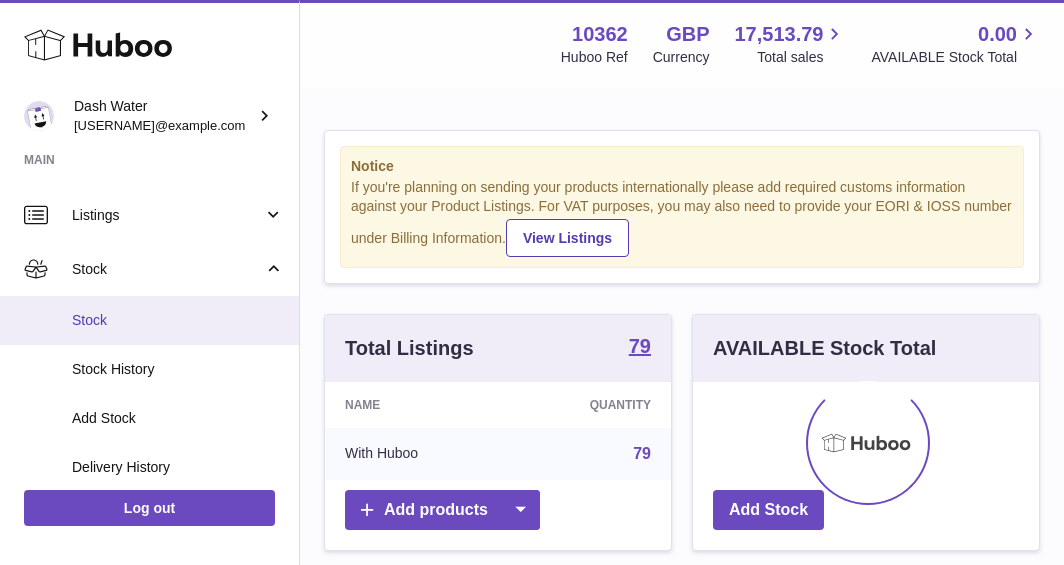 click on "Stock" at bounding box center [178, 320] 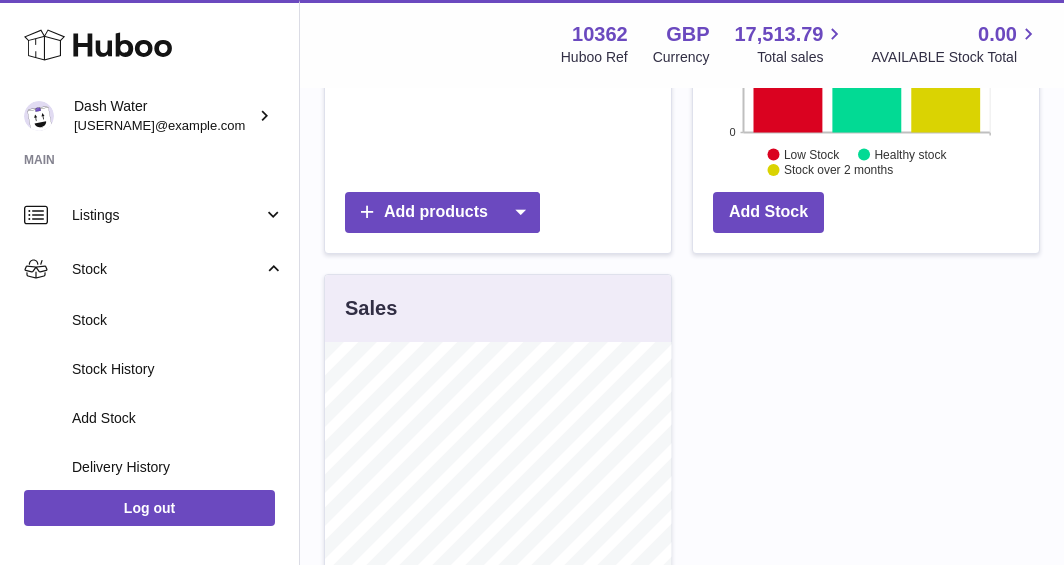 scroll, scrollTop: 843, scrollLeft: 0, axis: vertical 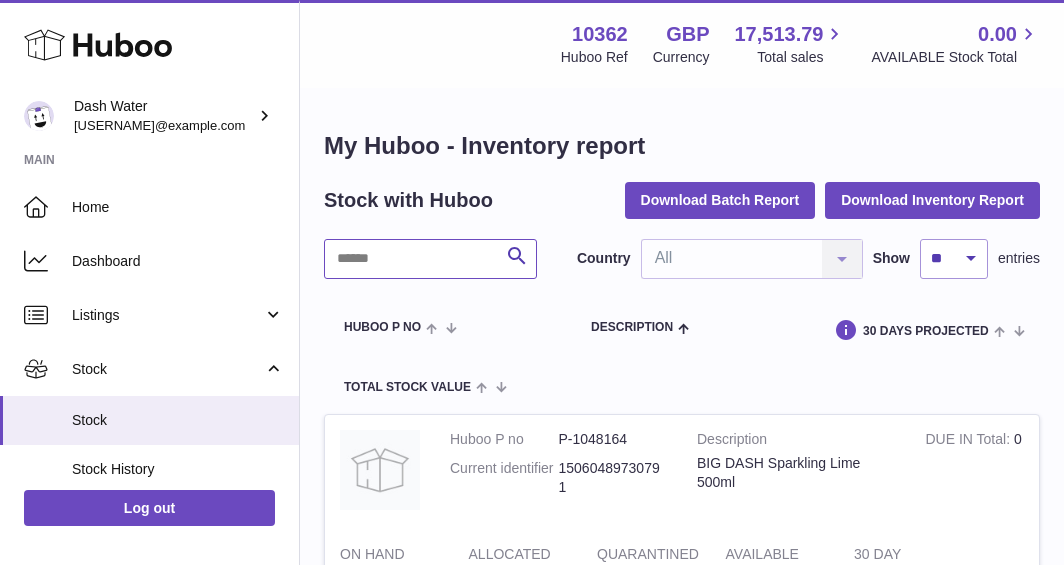 click at bounding box center (430, 259) 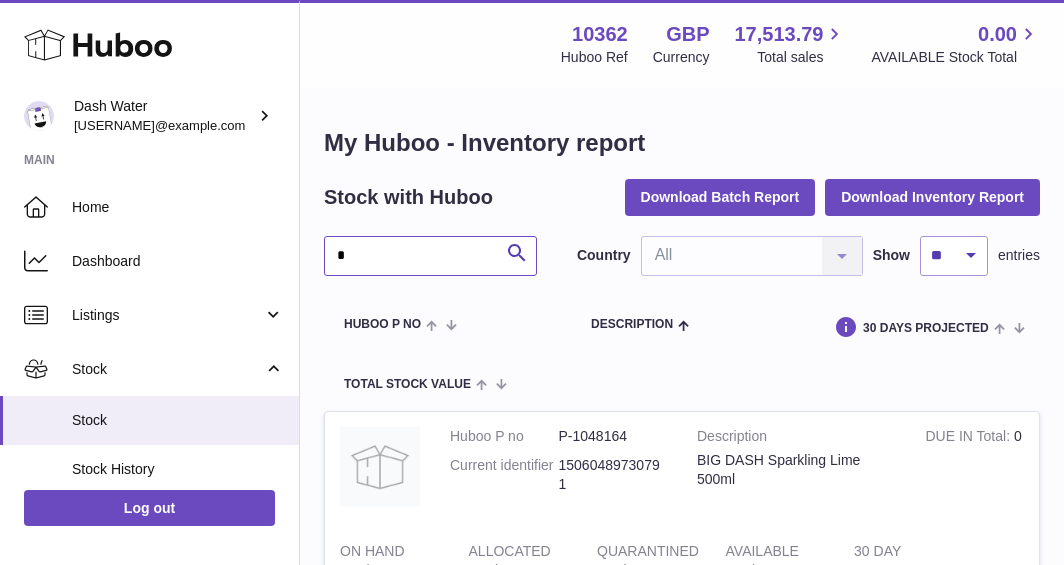 scroll, scrollTop: 0, scrollLeft: 0, axis: both 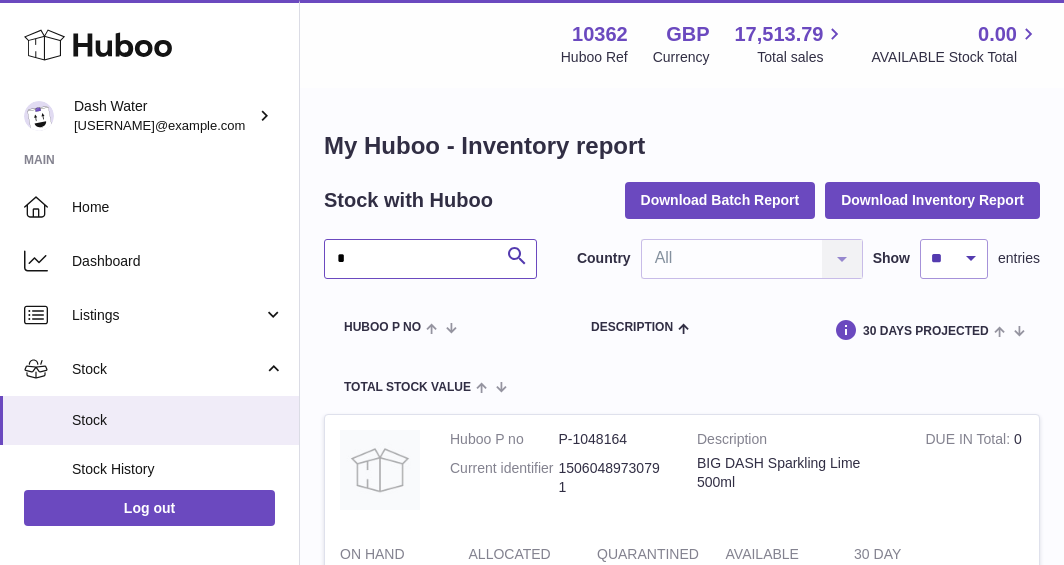 type on "*" 